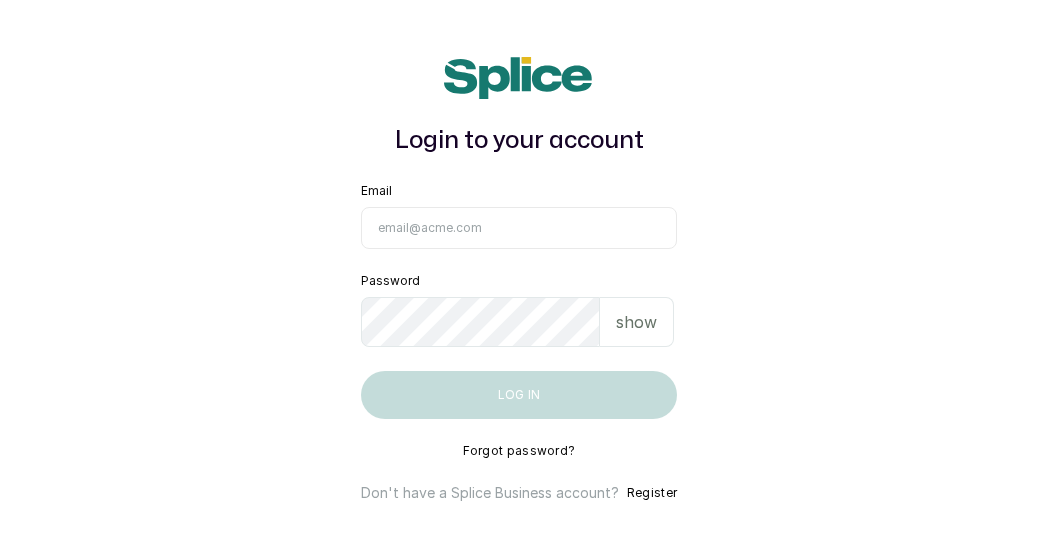 scroll, scrollTop: 0, scrollLeft: 0, axis: both 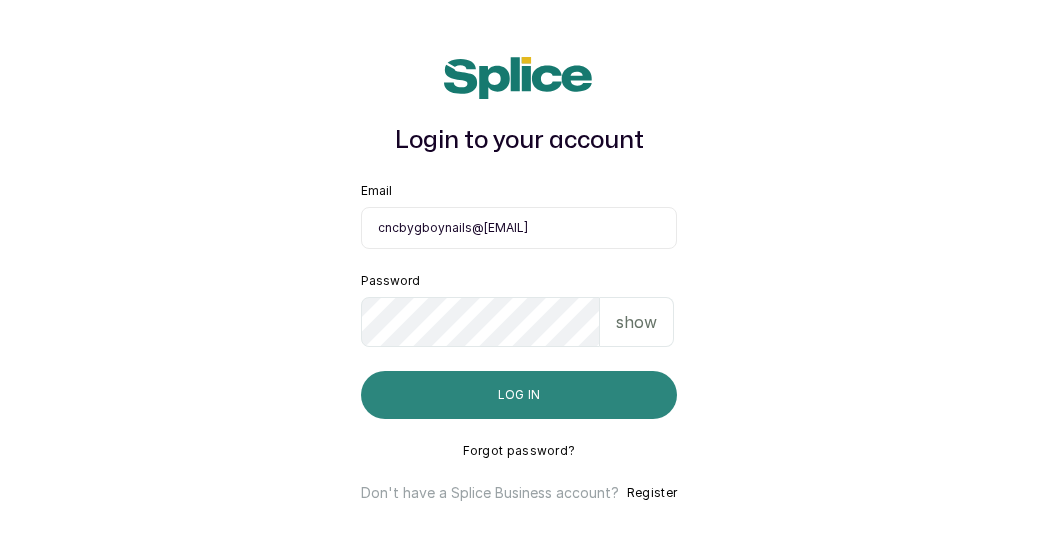 click on "Log in" at bounding box center [519, 395] 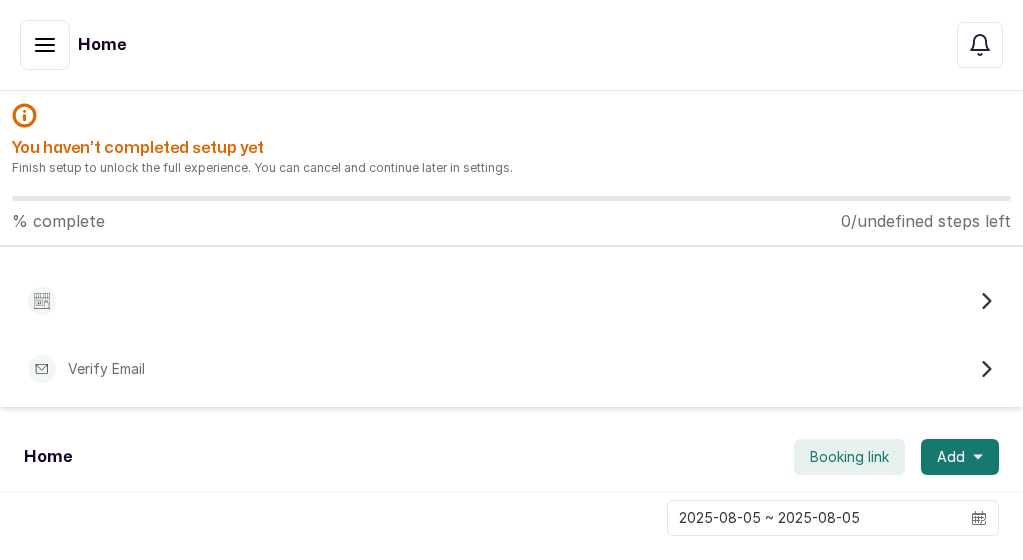 scroll, scrollTop: 0, scrollLeft: 0, axis: both 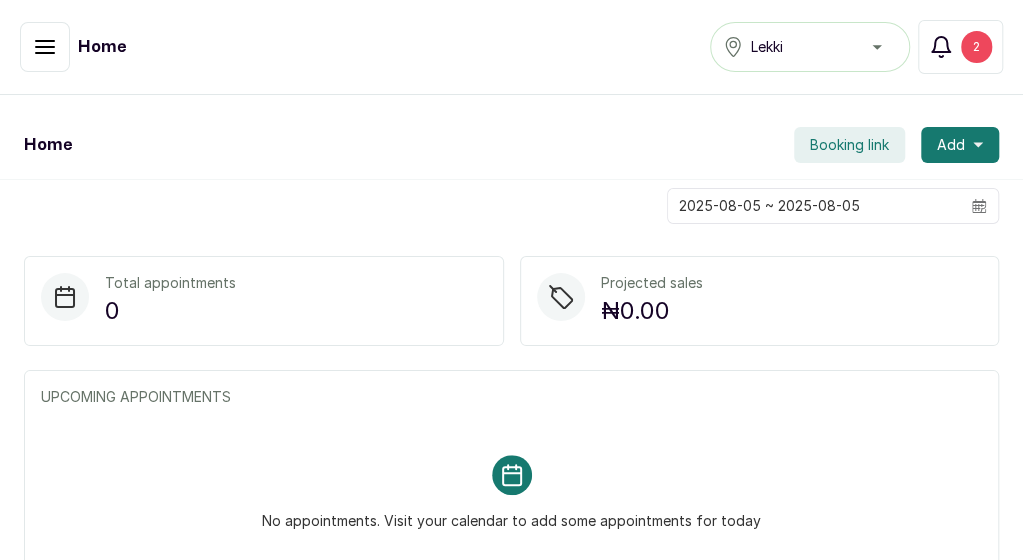 click on "2" at bounding box center (976, 47) 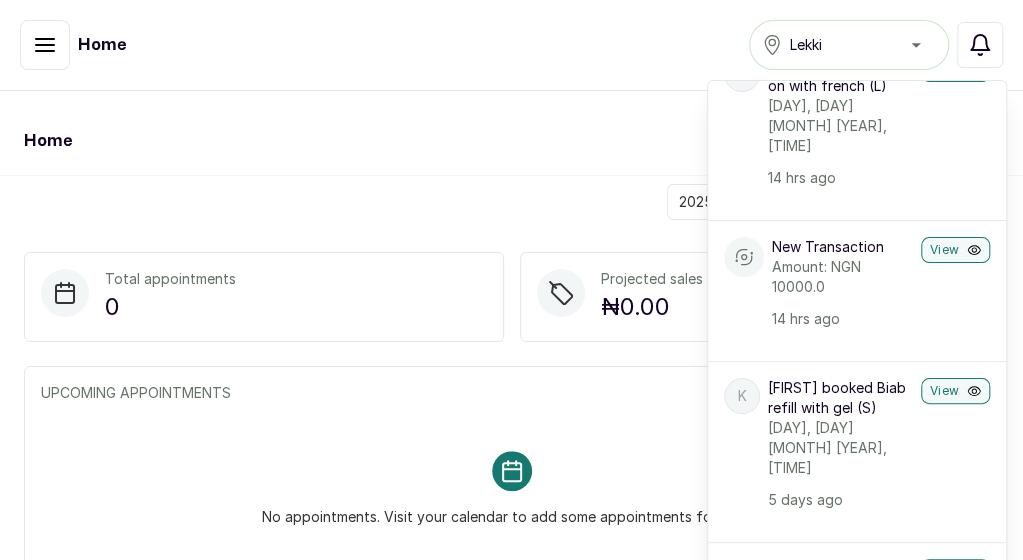 scroll, scrollTop: 100, scrollLeft: 0, axis: vertical 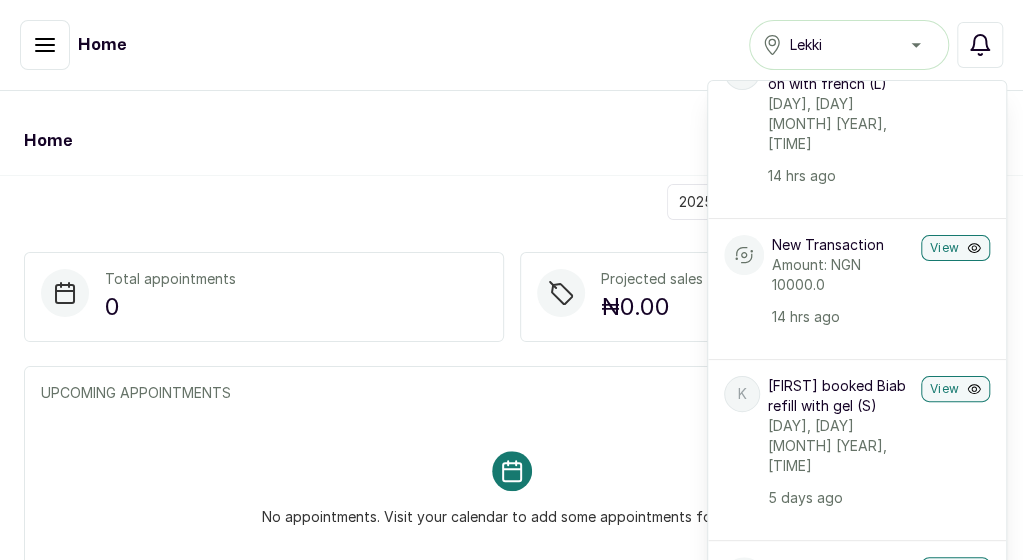 click 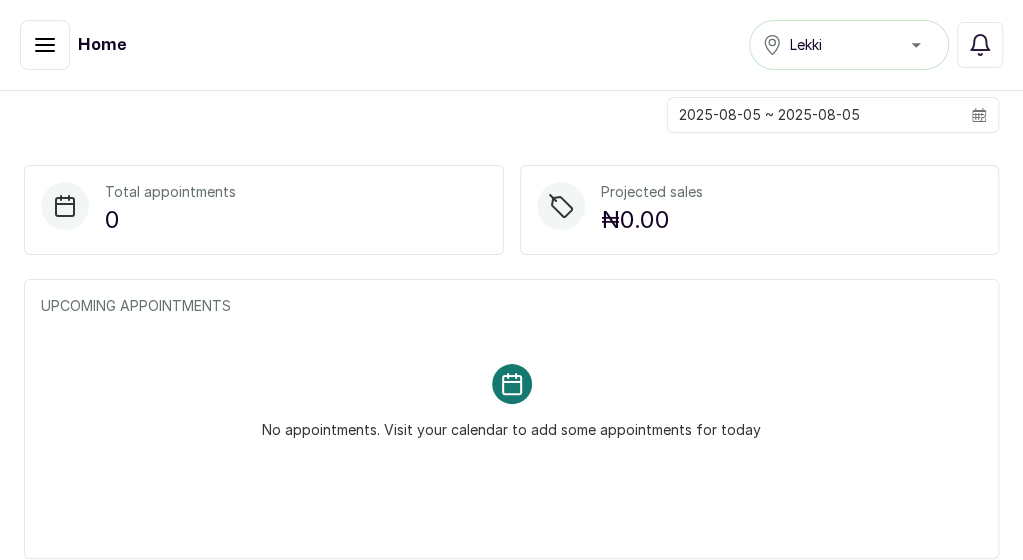 scroll, scrollTop: 0, scrollLeft: 0, axis: both 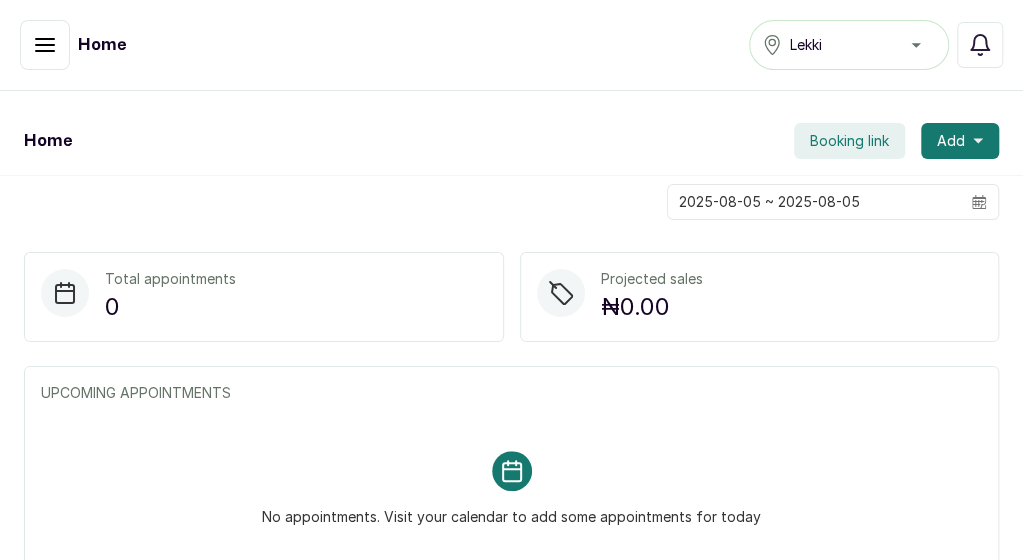 click 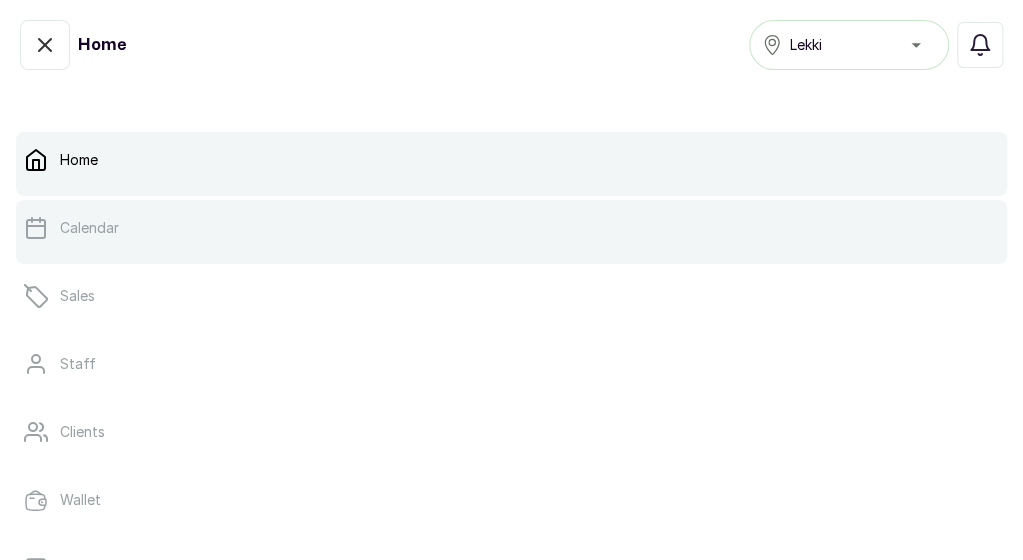 click on "Calendar" at bounding box center (511, 228) 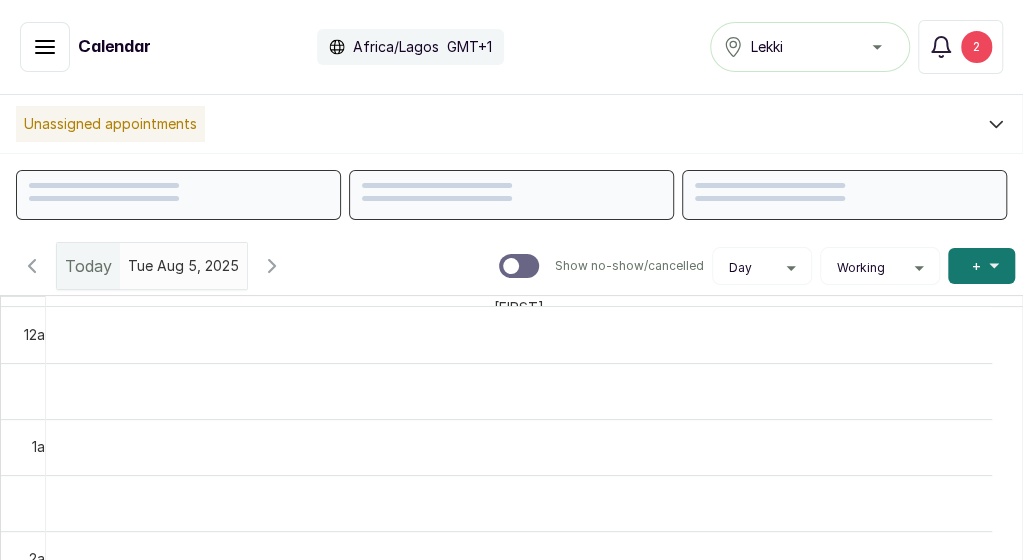 scroll, scrollTop: 673, scrollLeft: 0, axis: vertical 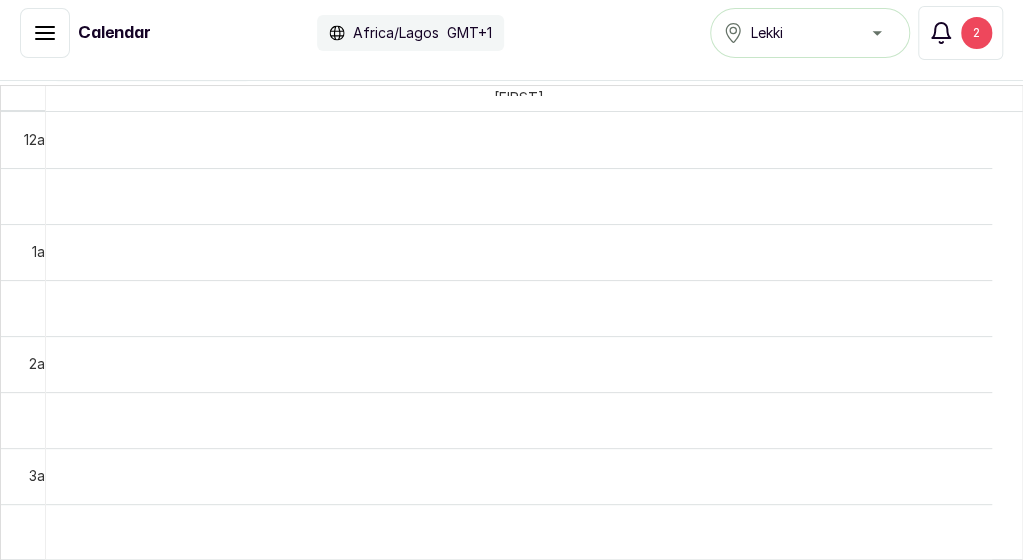 click on "2" at bounding box center [976, 33] 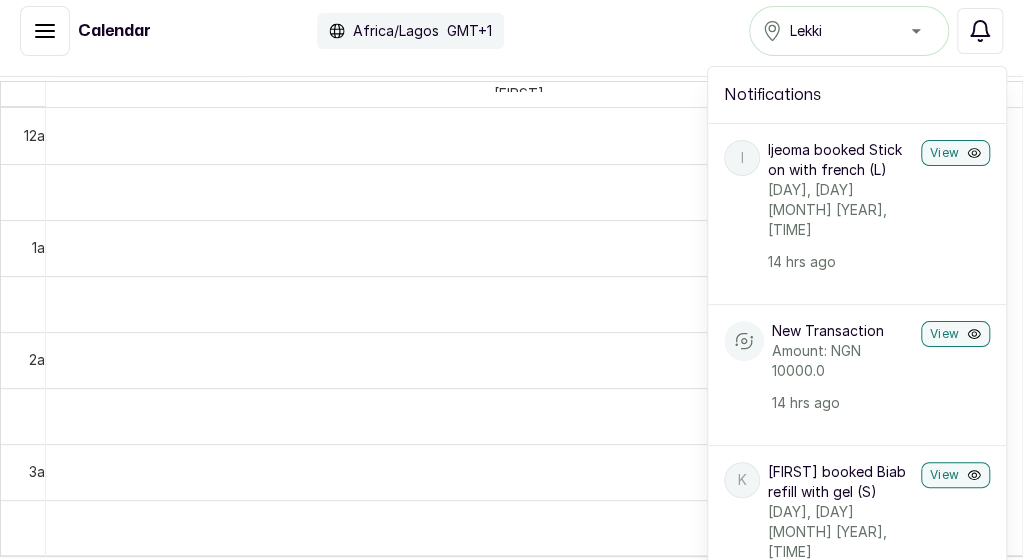 click 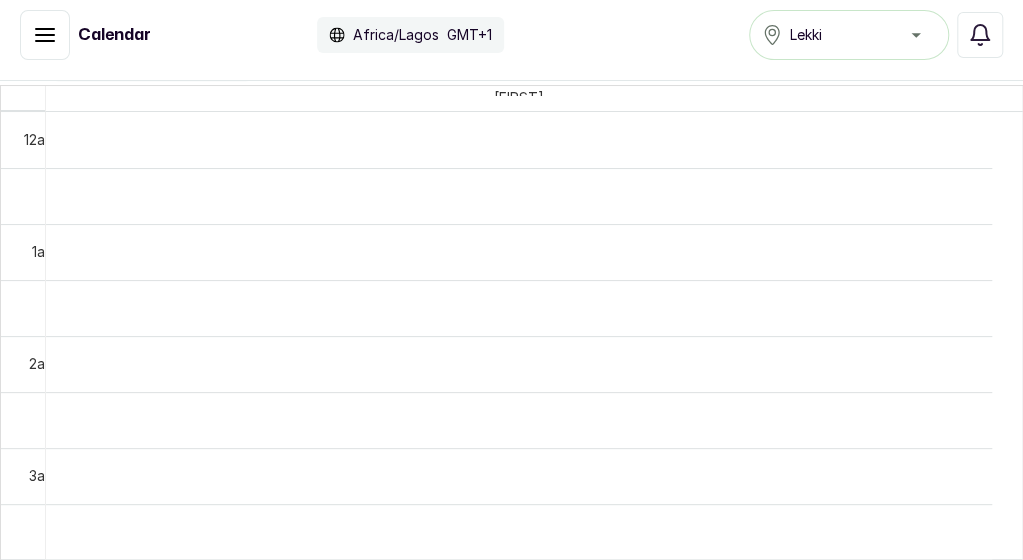 click 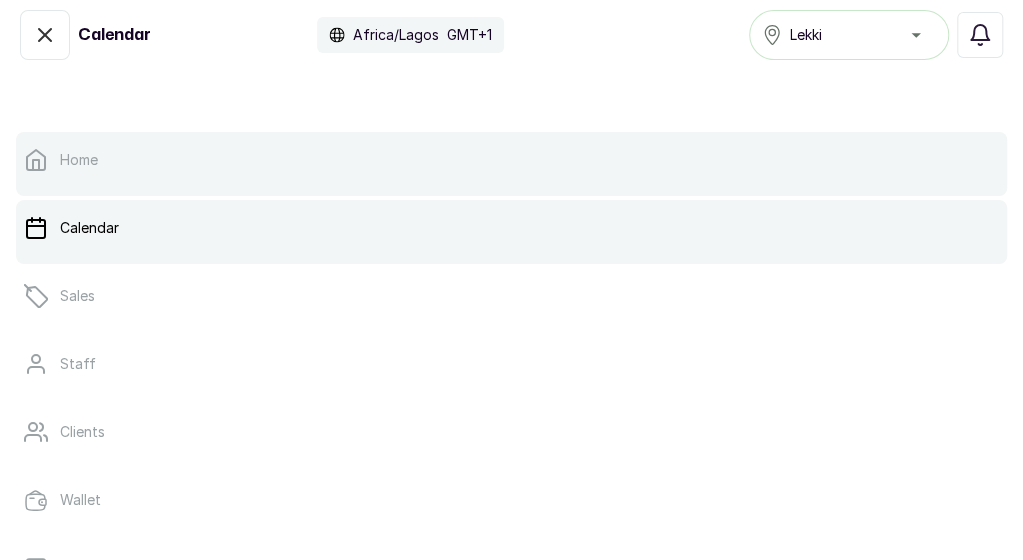click on "Home" at bounding box center (511, 160) 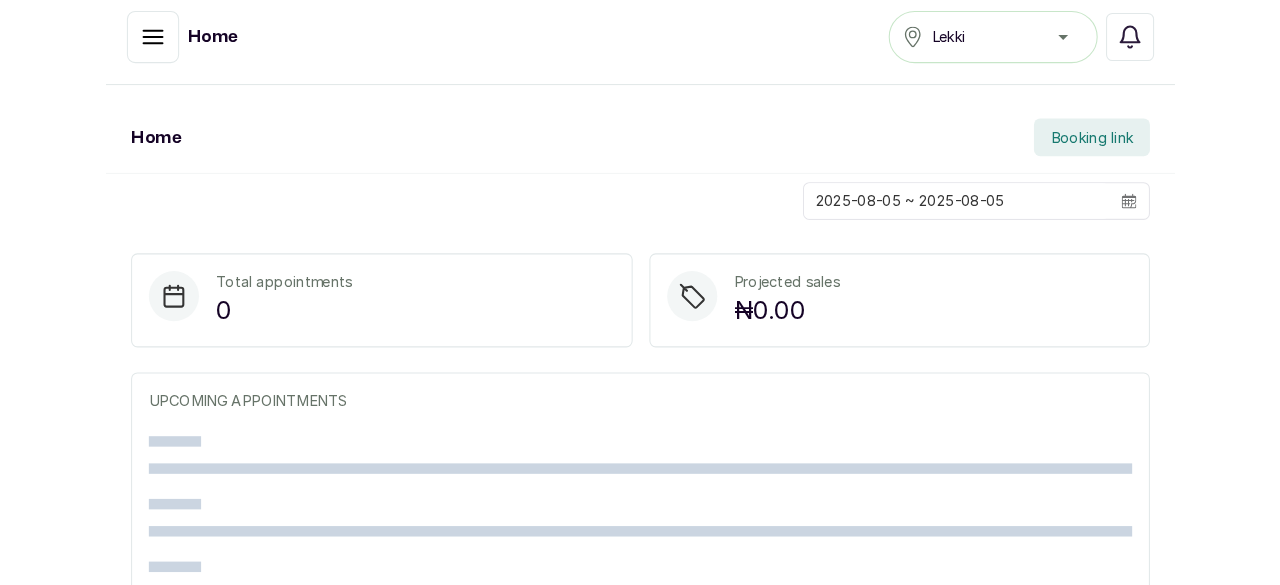 scroll, scrollTop: 0, scrollLeft: 0, axis: both 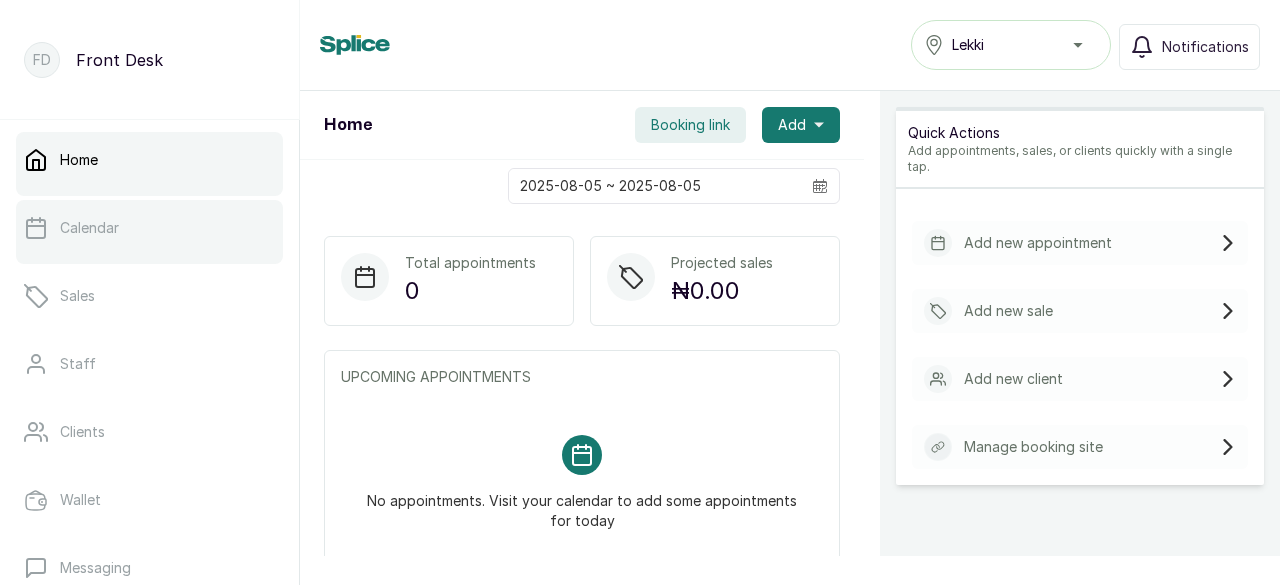 click on "Calendar" at bounding box center (89, 228) 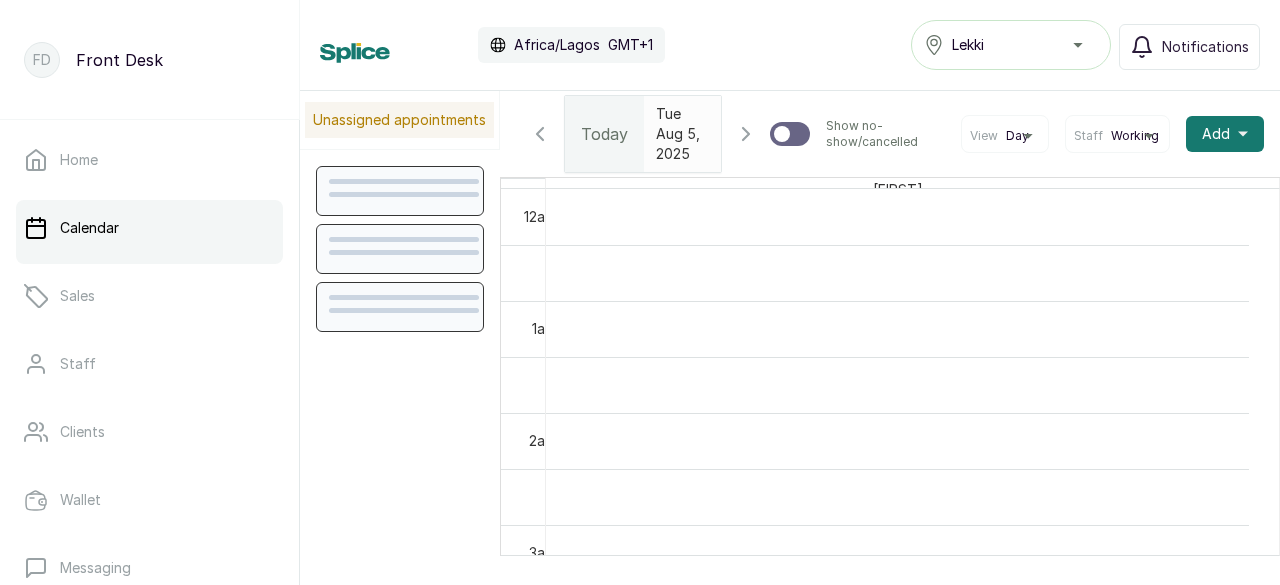 scroll, scrollTop: 674, scrollLeft: 0, axis: vertical 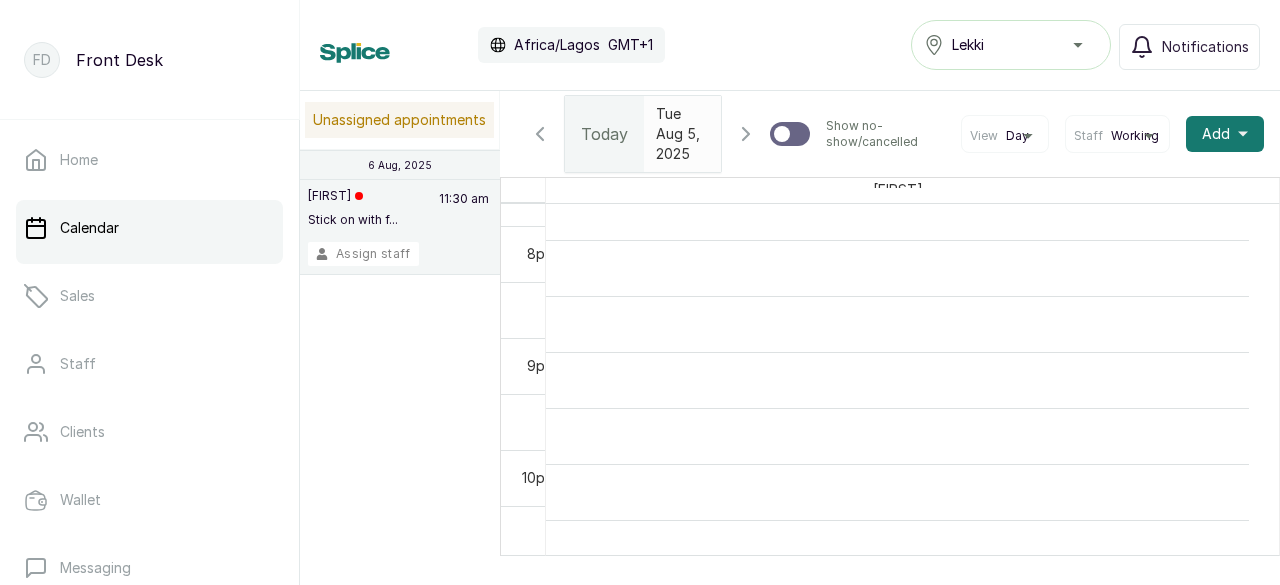 click on "Assign staff" at bounding box center [363, 254] 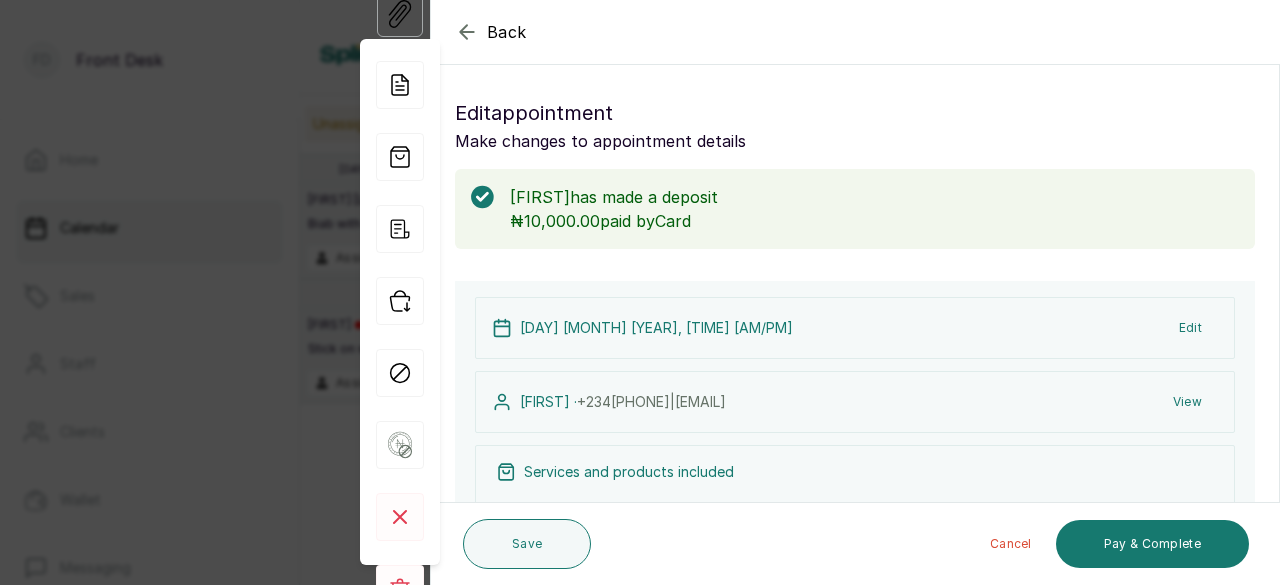 drag, startPoint x: 464, startPoint y: 34, endPoint x: 462, endPoint y: 44, distance: 10.198039 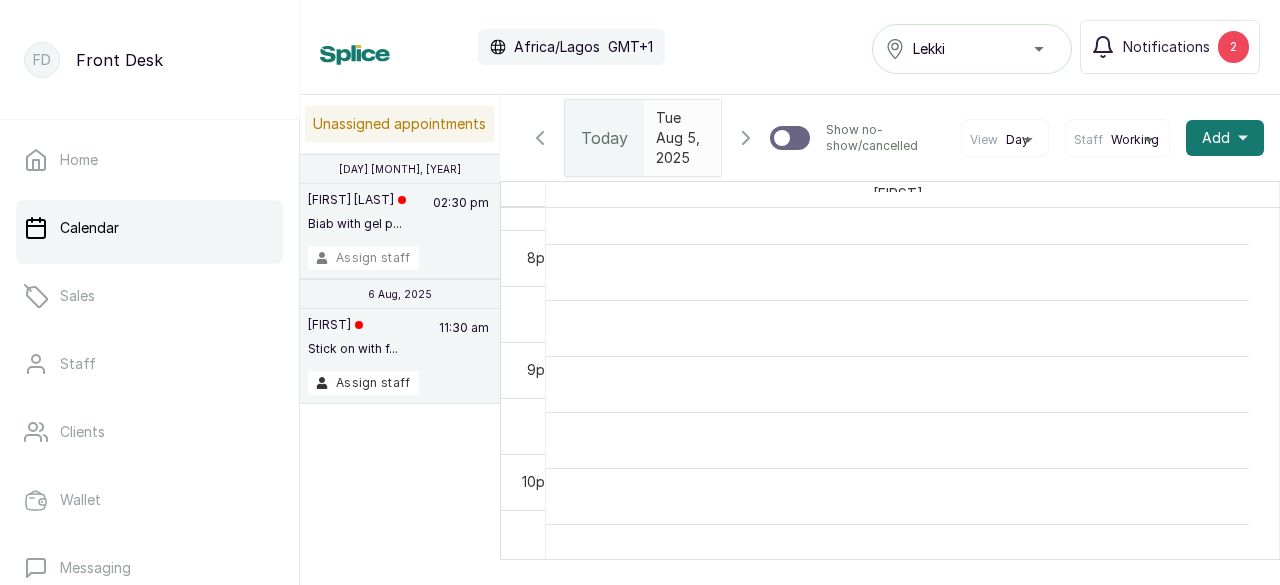 click on "Assign staff" at bounding box center [363, 258] 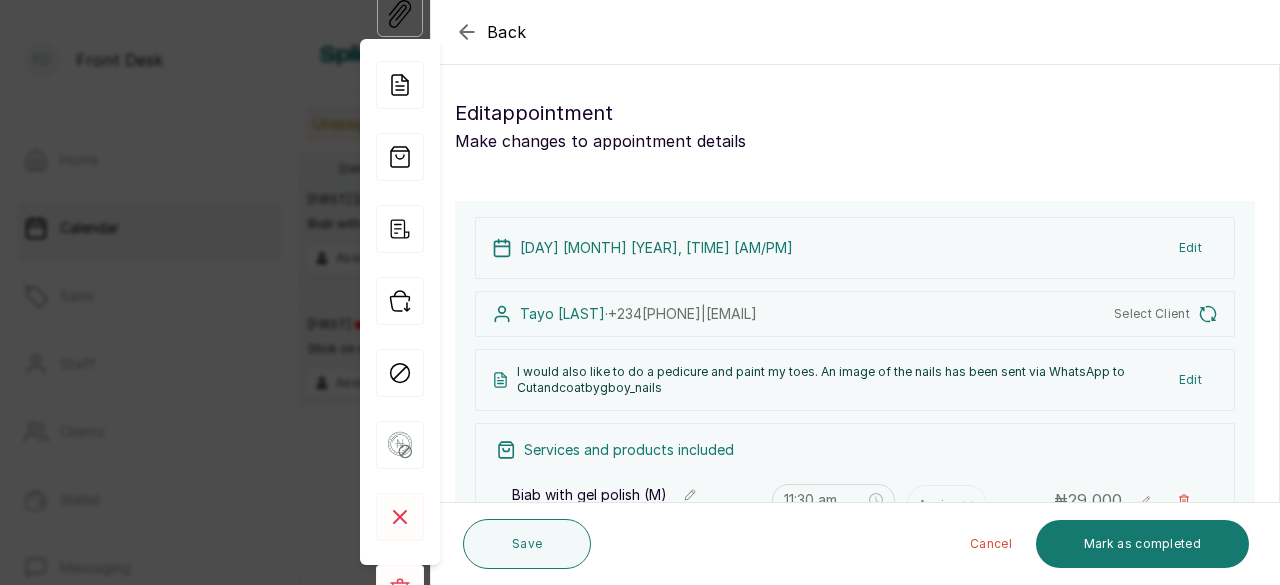 type on "2:30 pm" 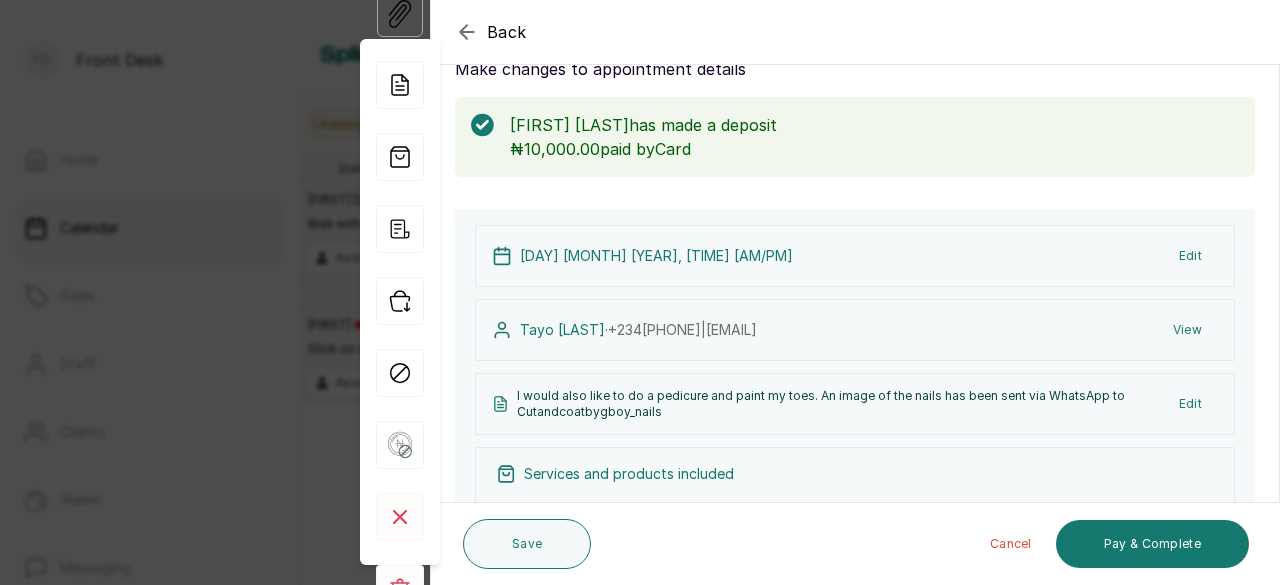 scroll, scrollTop: 100, scrollLeft: 0, axis: vertical 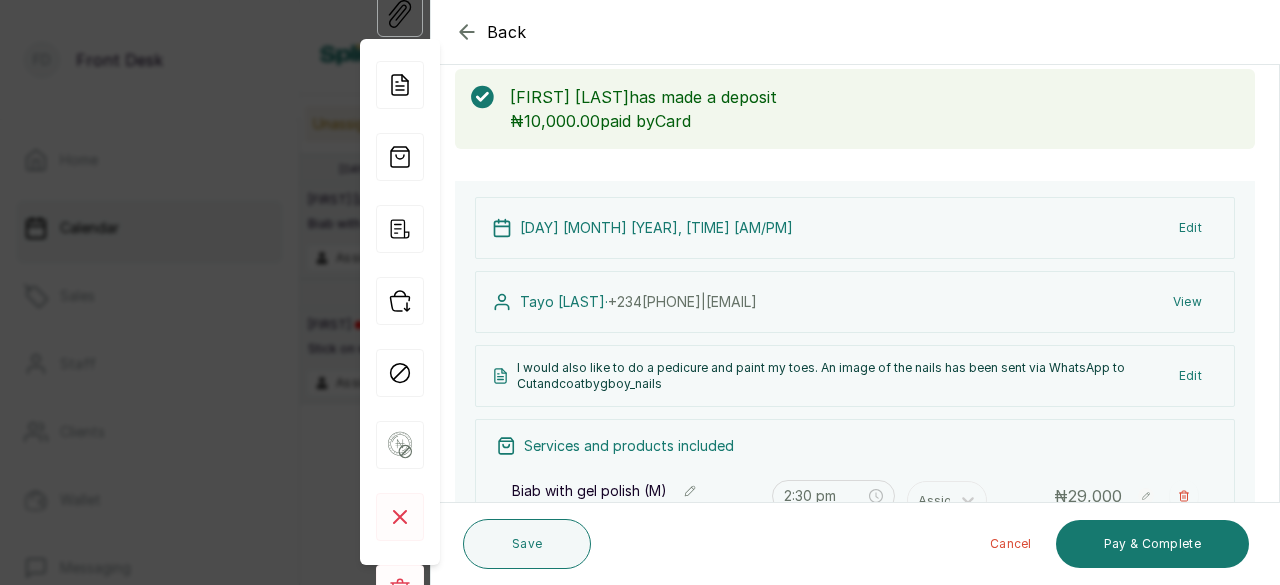 click 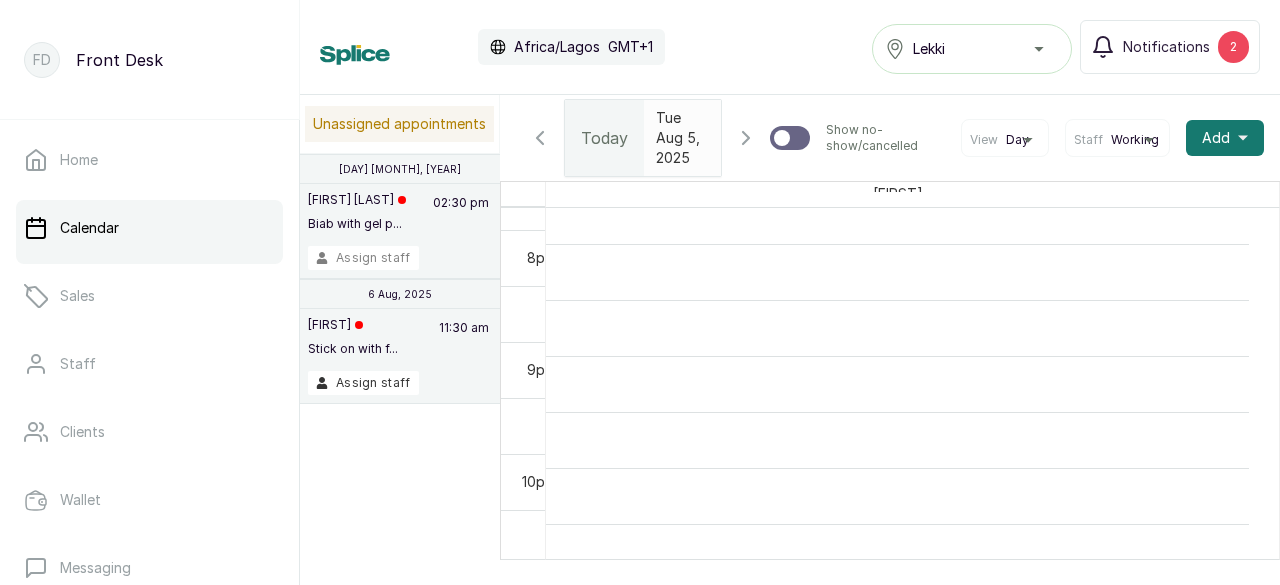 click on "Assign staff" at bounding box center [363, 258] 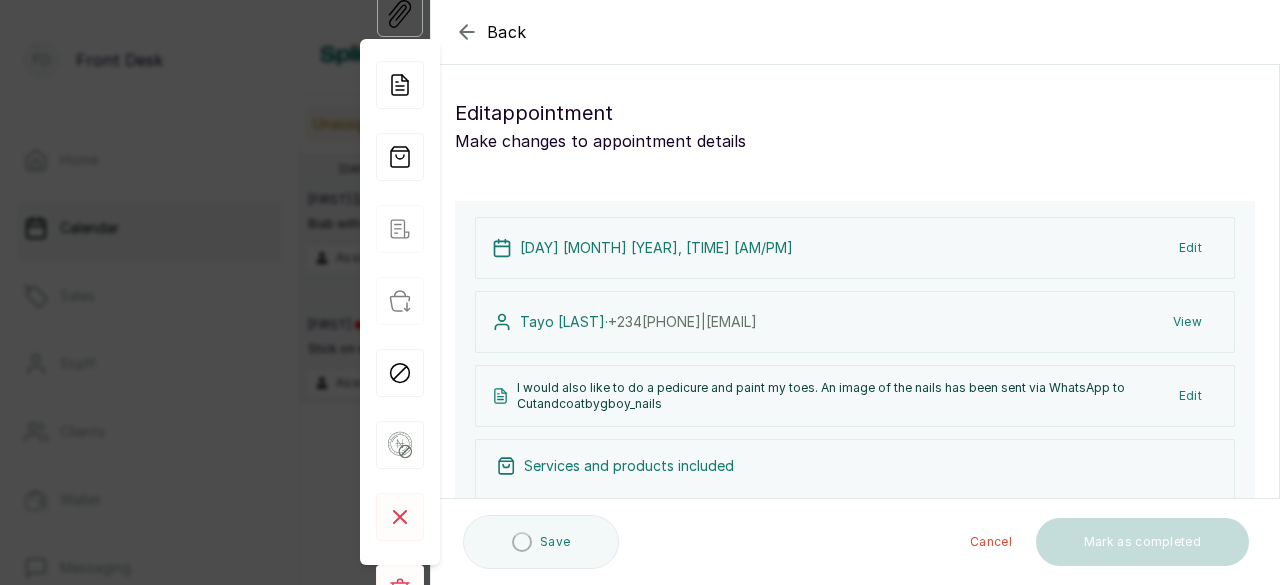 scroll, scrollTop: 300, scrollLeft: 0, axis: vertical 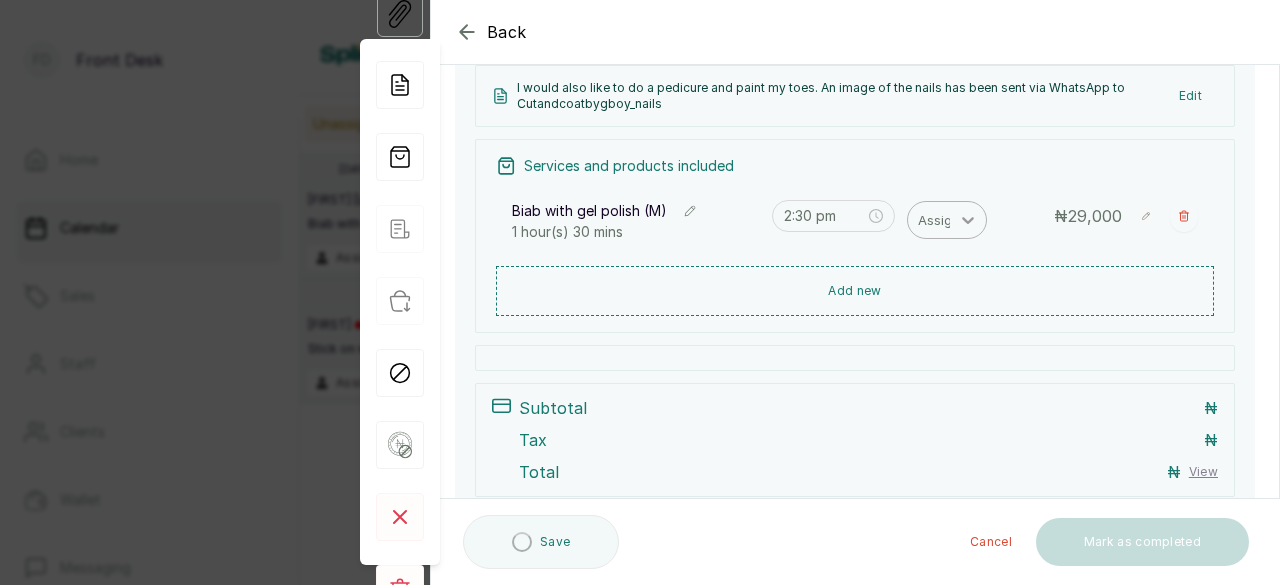 click 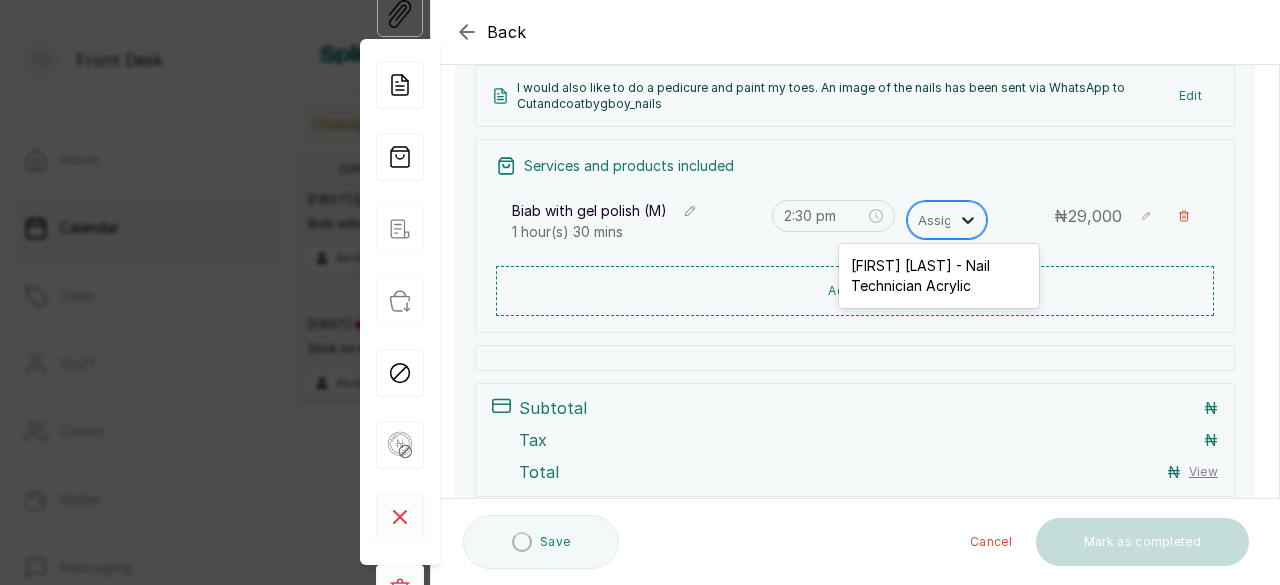 click on "[FIRST] [LAST] - Nail Technician Acrylic" at bounding box center [939, 276] 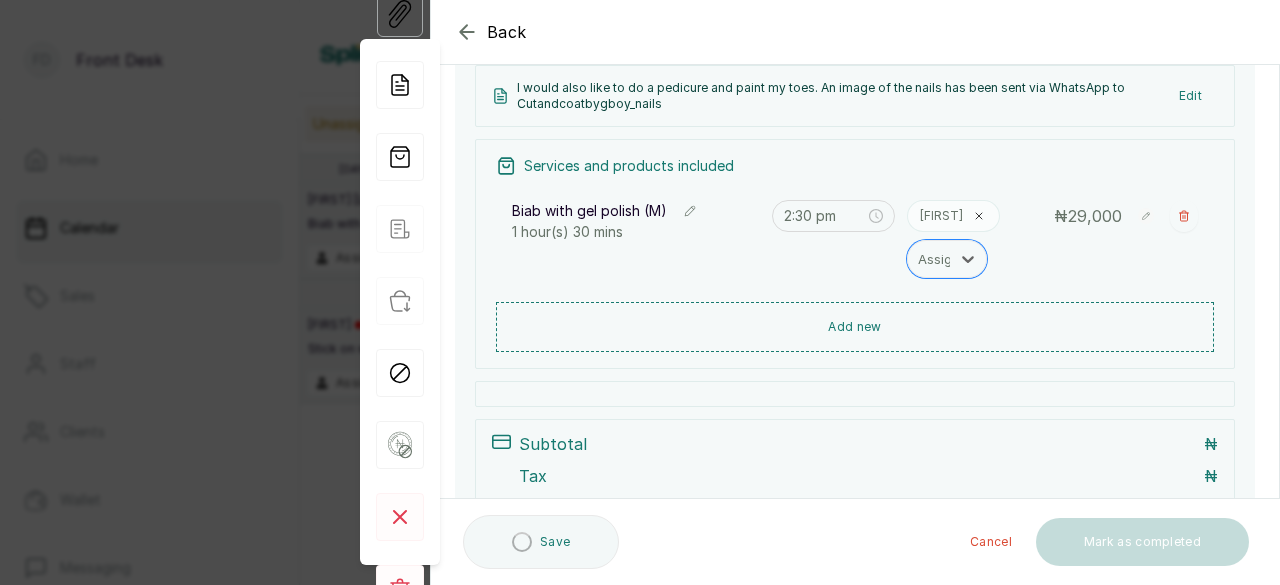 scroll, scrollTop: 380, scrollLeft: 0, axis: vertical 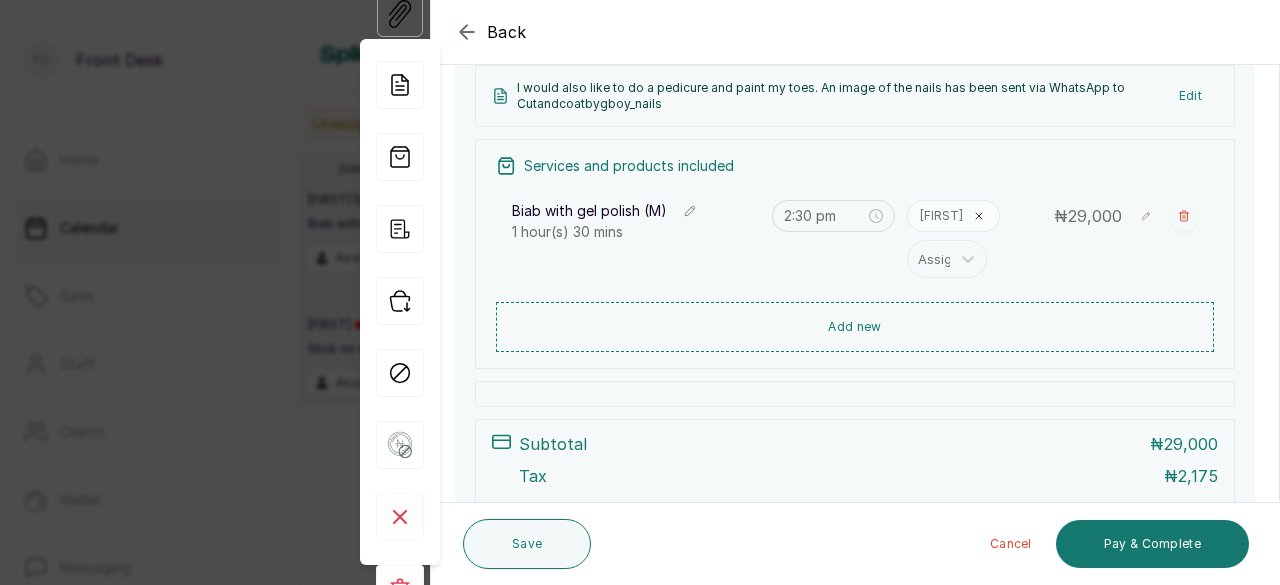 click on "Back" at bounding box center (1071, 32) 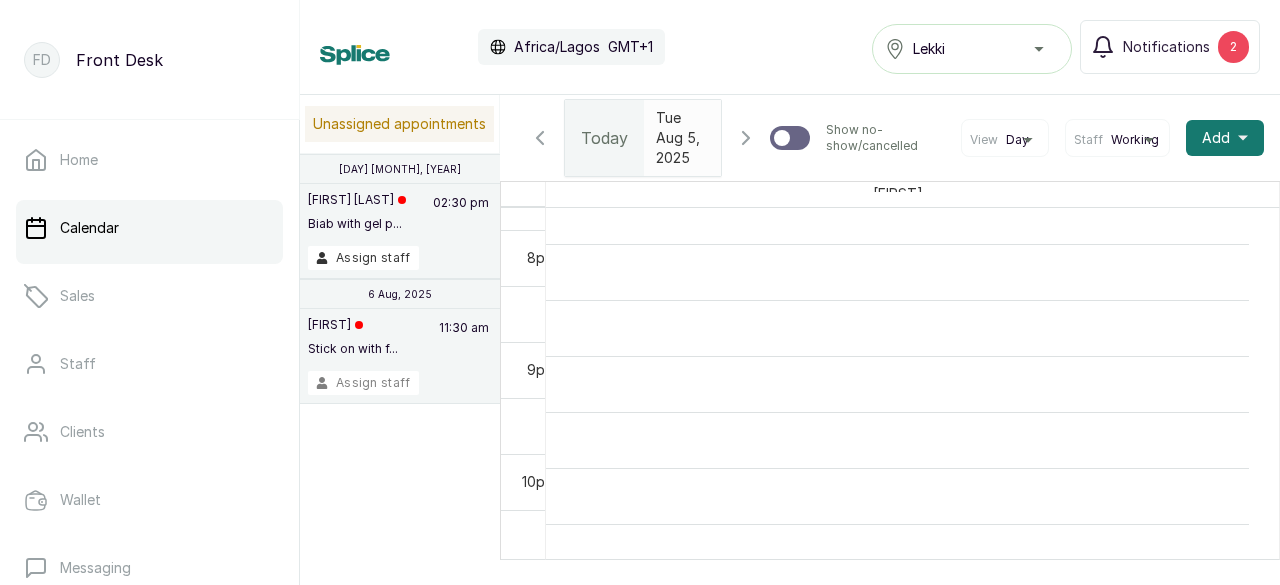 click on "Assign staff" at bounding box center (363, 383) 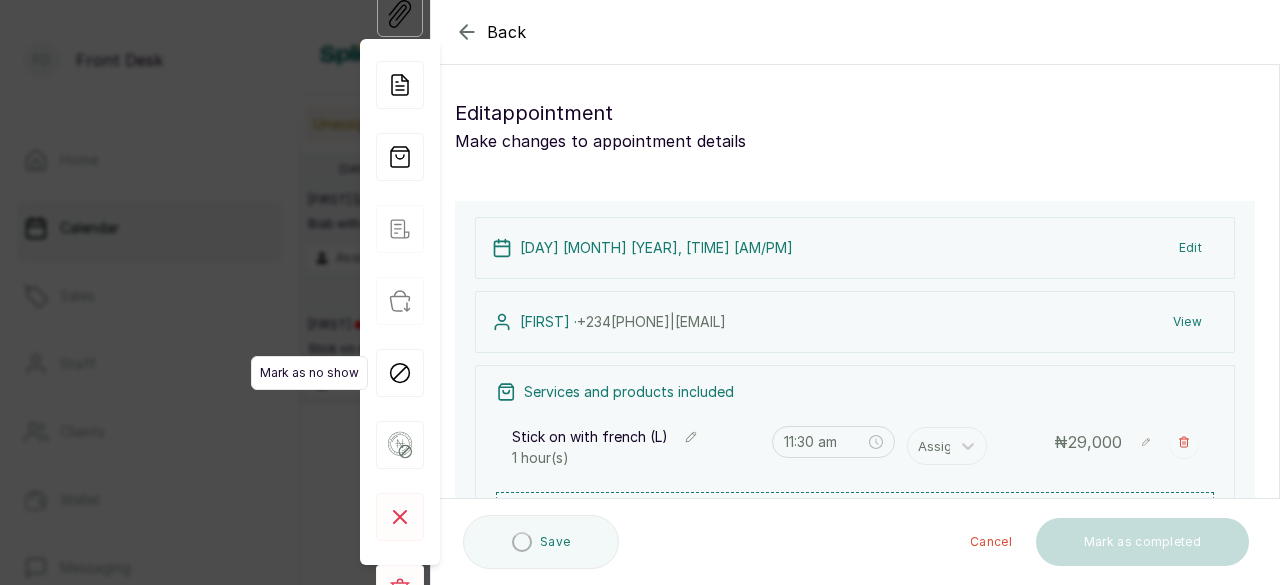 type on "11:30 am" 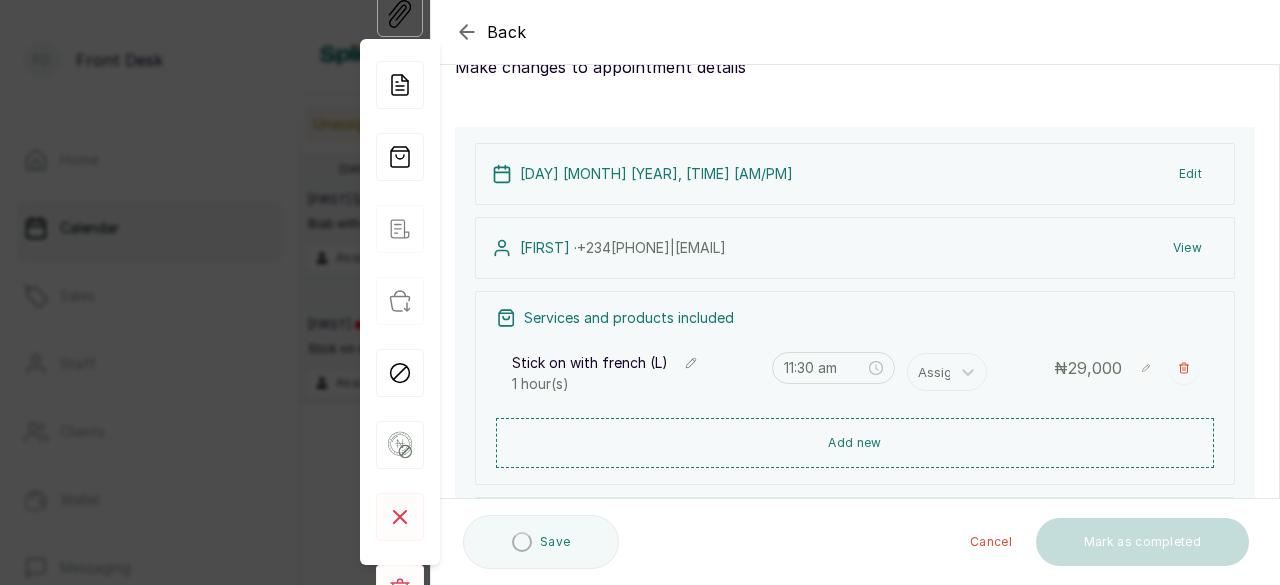 scroll, scrollTop: 100, scrollLeft: 0, axis: vertical 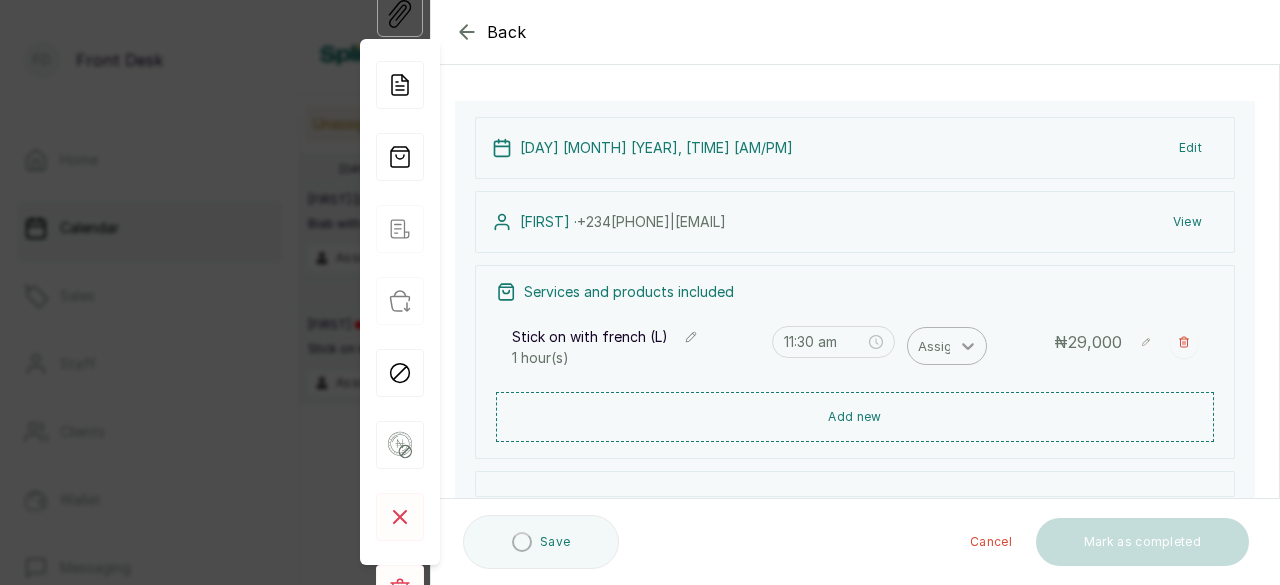 click 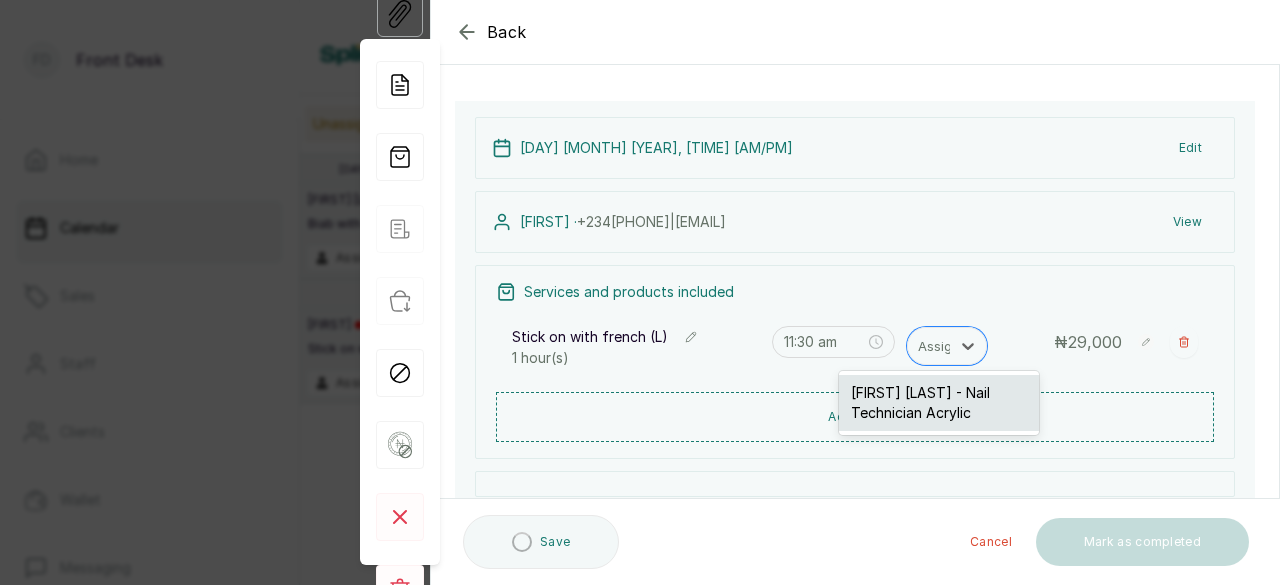 click on "[FIRST] [LAST] - Nail Technician Acrylic" at bounding box center (939, 403) 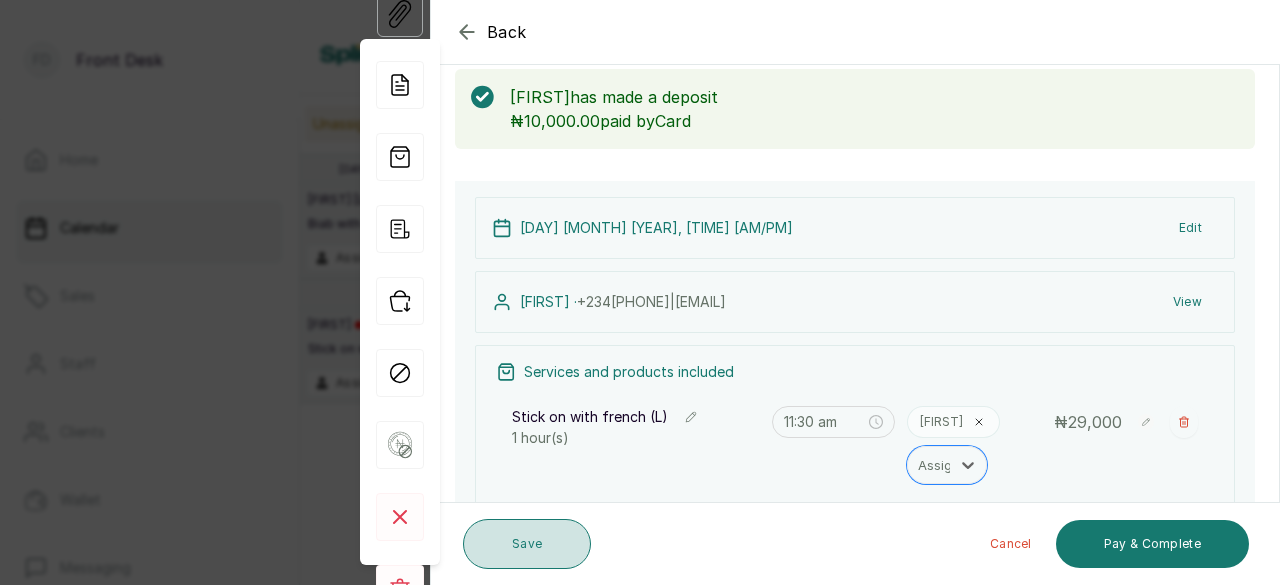 click on "Save" at bounding box center [527, 544] 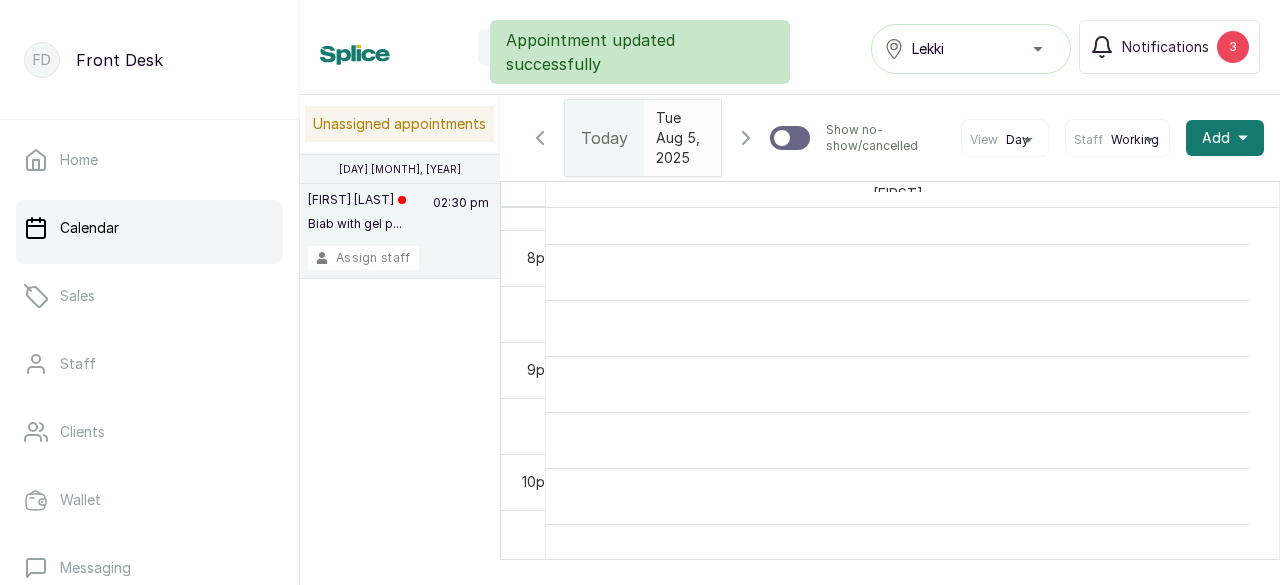 click on "Assign staff" at bounding box center (363, 258) 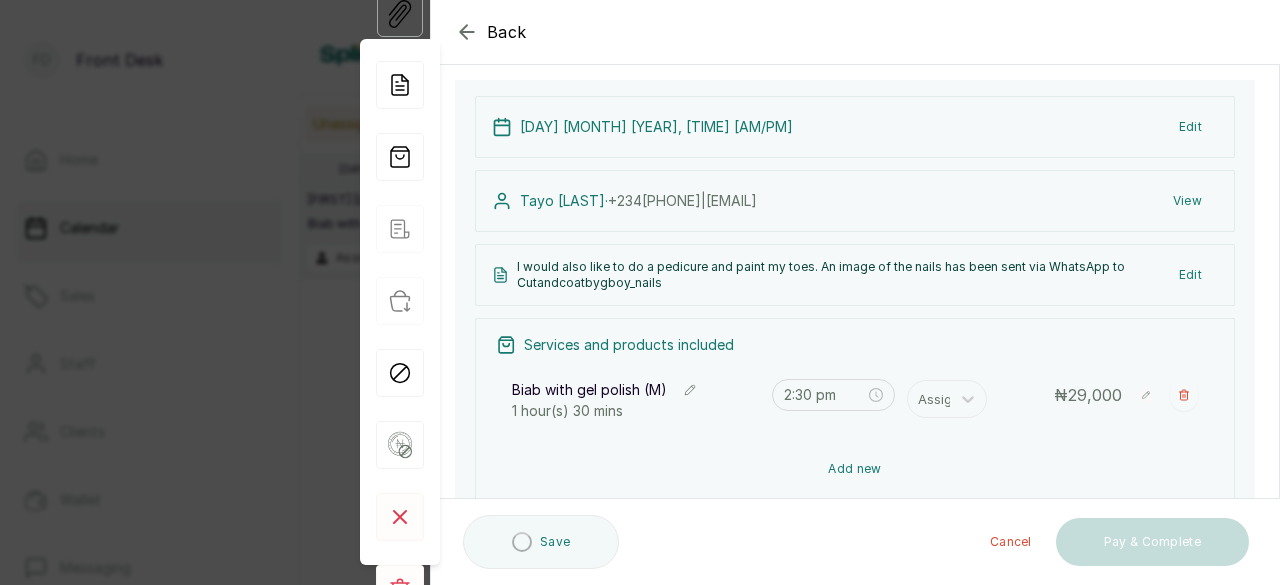 scroll, scrollTop: 300, scrollLeft: 0, axis: vertical 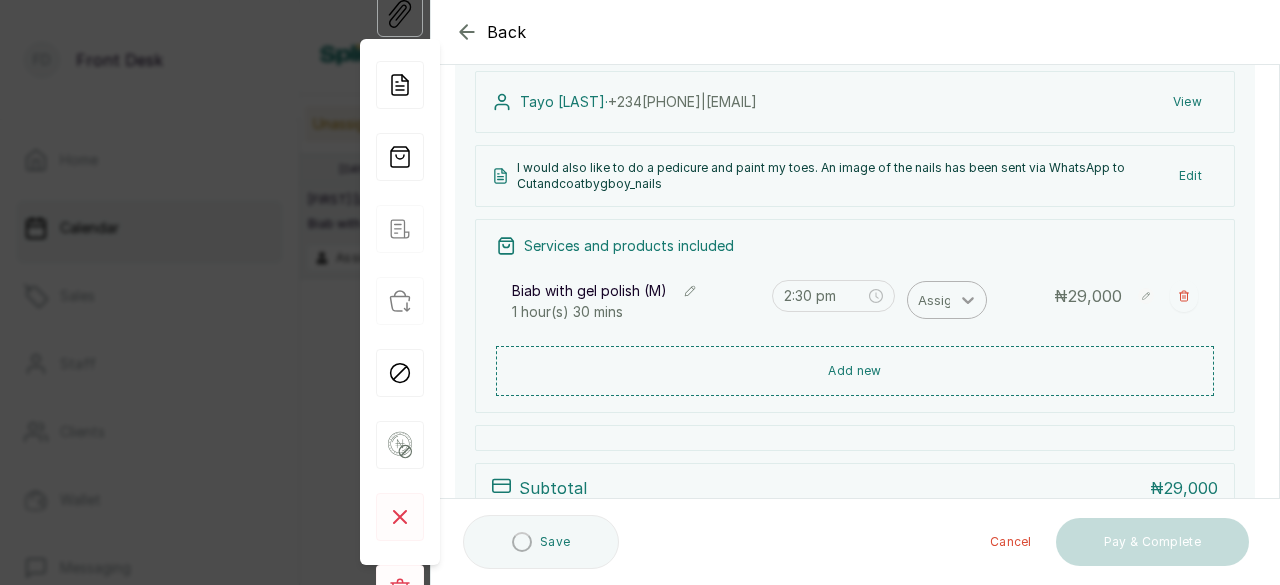 click 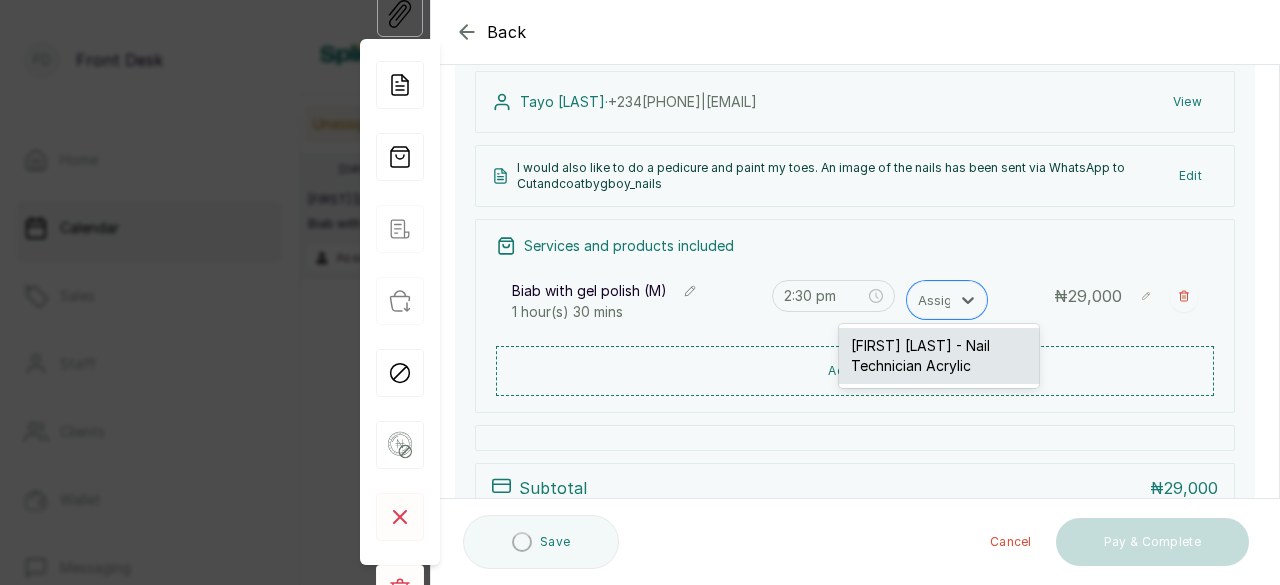 click on "[FIRST] [LAST] - Nail Technician Acrylic" at bounding box center [939, 356] 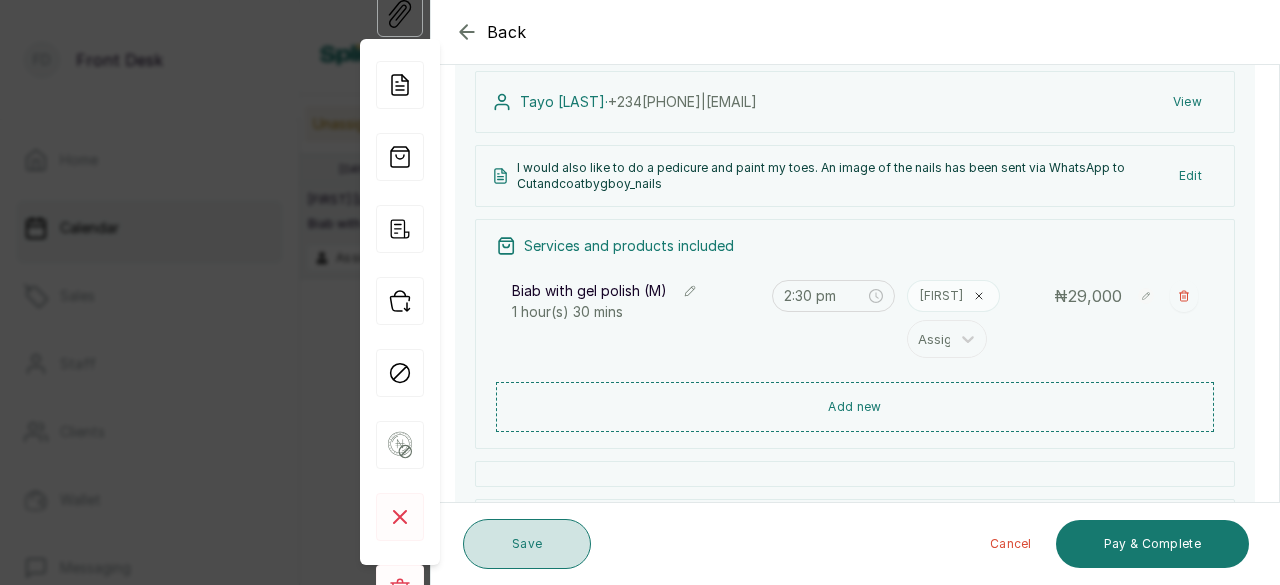 click on "Save" at bounding box center (527, 544) 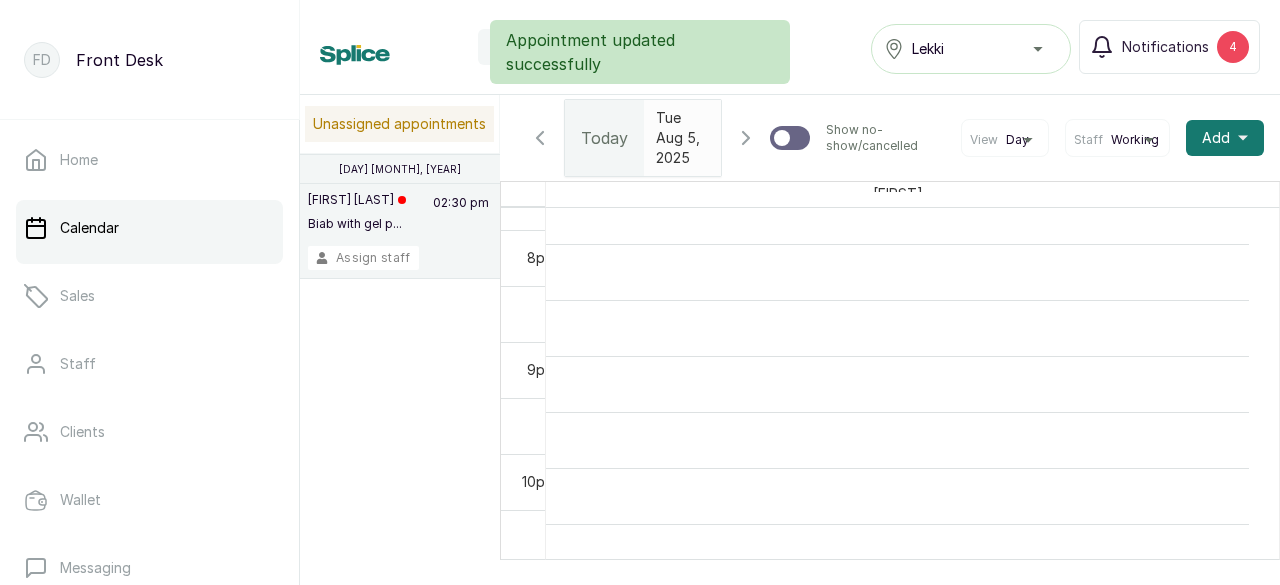 click on "Assign staff" at bounding box center [363, 258] 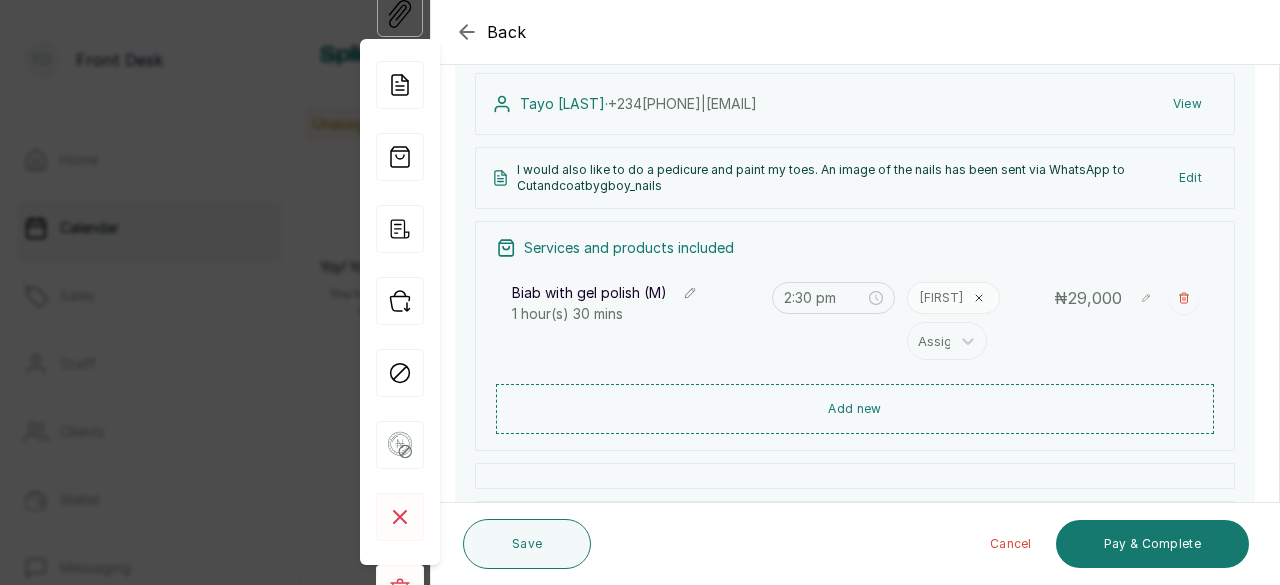 scroll, scrollTop: 300, scrollLeft: 0, axis: vertical 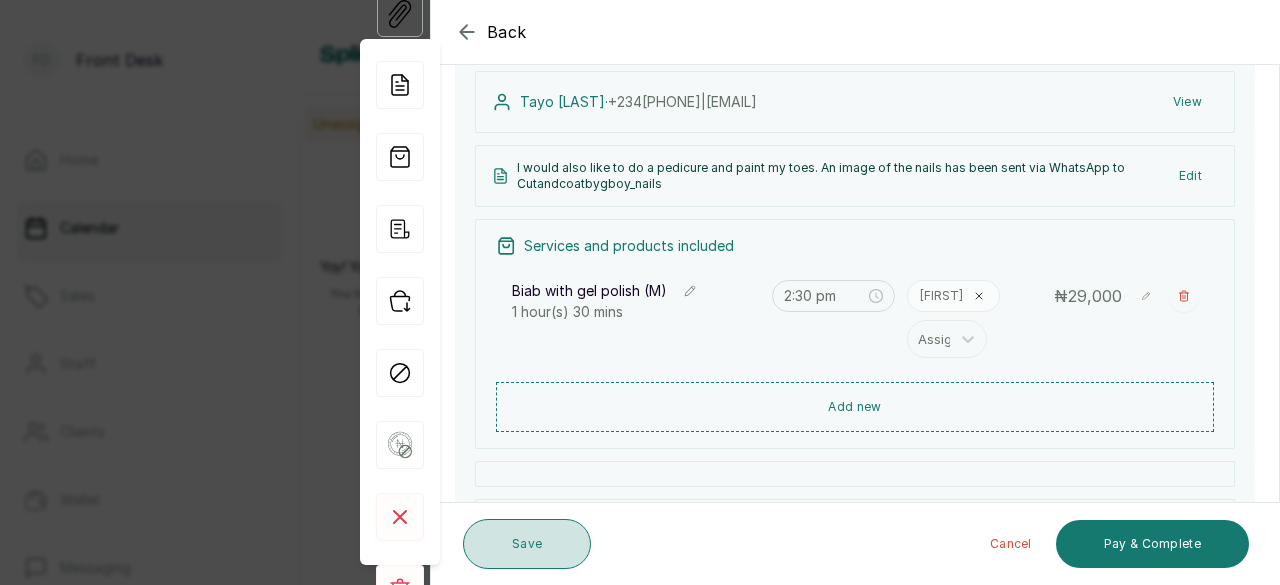 click on "Save" at bounding box center (527, 544) 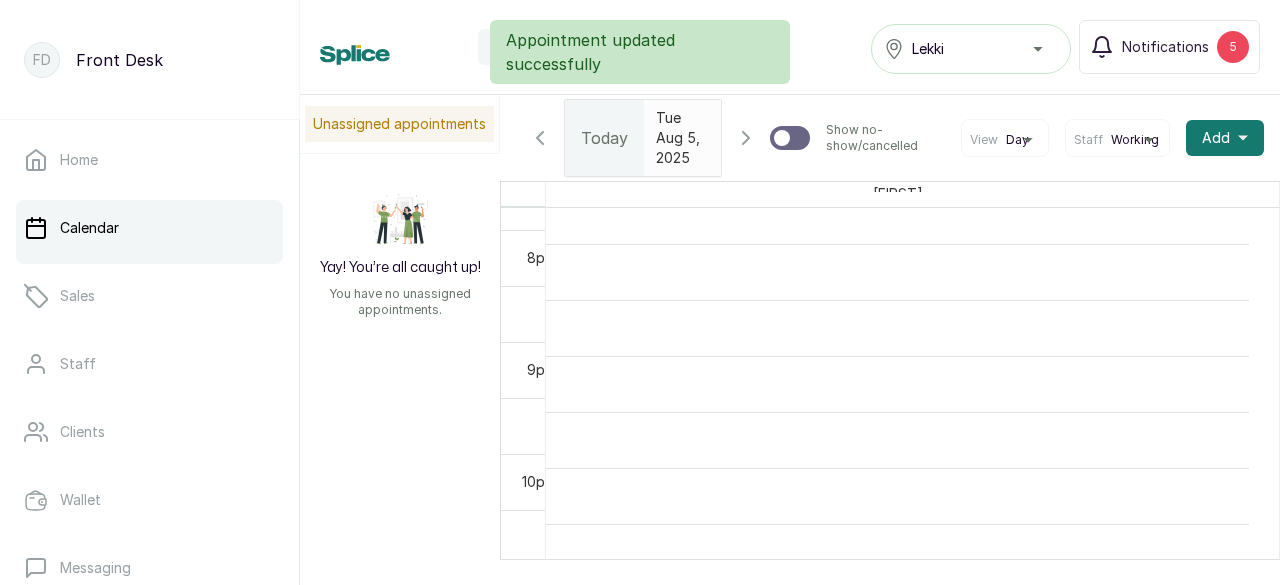 click on "Appointment updated successfully" at bounding box center (640, 52) 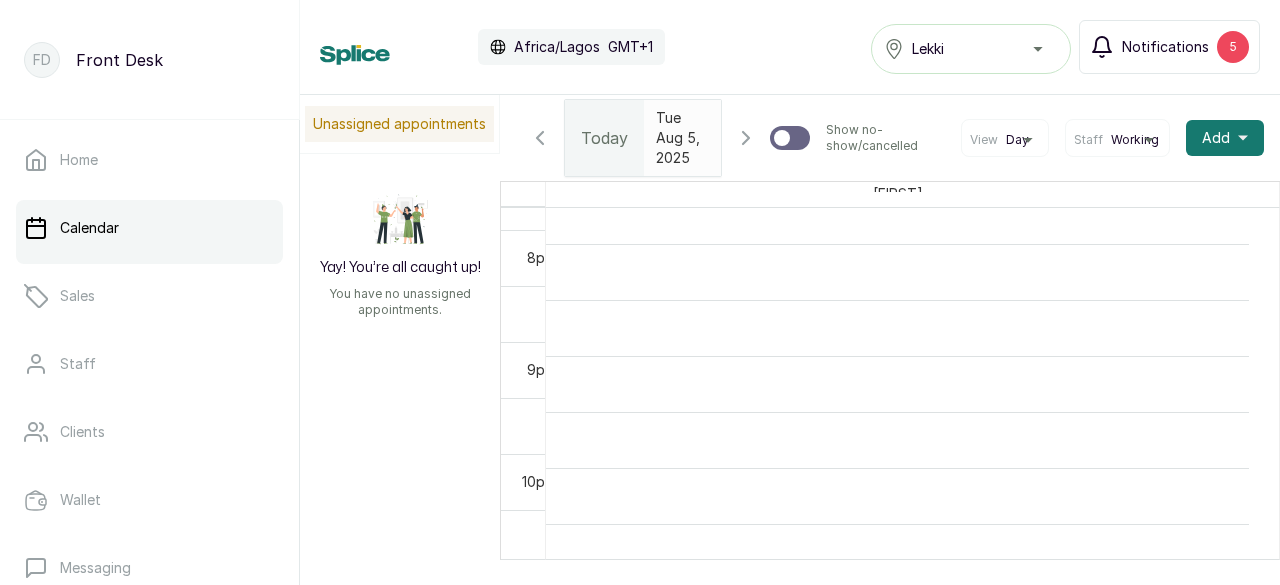 click on "Notifications" at bounding box center (1165, 47) 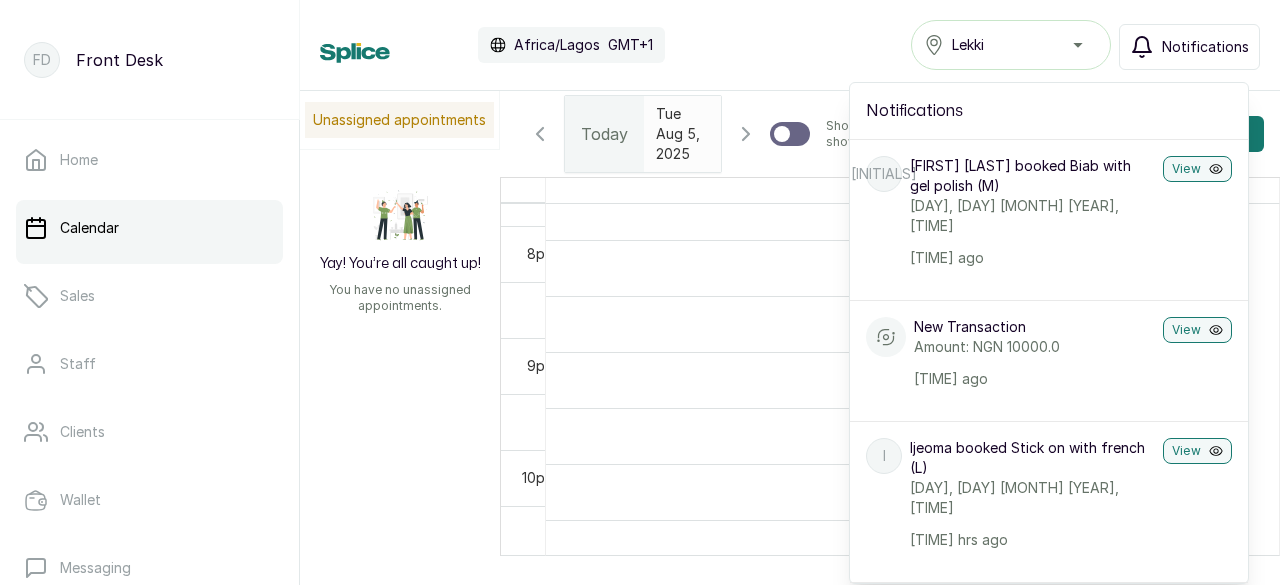 click on "Calendar Africa/Lagos GMT+1 Lekki  Notifications Notifications [INITIALS] [FIRST] [LAST] booked Biab with gel polish (M) [DAY], [DAY] [MONTH] [YEAR], [TIME] [TIME] ago View   New Transaction Amount: NGN 10000.0 [TIME] ago View   I [FIRST]  booked Stick on with french (L) [DAY], [DAY] [MONTH] [YEAR], [TIME] [TIME] ago View   New Transaction Amount: NGN 10000.0 [TIME] ago View   K [FIRST]  booked Biab refill with gel (S) [DAY], [DAY] [MONTH] [YEAR], [TIME] [TIME] ago View   New Transaction Amount: NGN 24000.0 [TIME] ago View   O [FIRST] booked Acrylic refill with gel Polish (S) [DAY], [DAY] [MONTH] [YEAR], [TIME] [TIME] ago View   New Transaction Amount: NGN 10000.0 [TIME] ago View   IO [FIRST] [LAST] booked Gel polish  [DAY], [DAY] [MONTH] [YEAR], [TIME] [TIME] ago View   New Transaction Amount: NGN 10000.0 [TIME] ago View   LE [FIRST] [LAST] booked Stick on with gel polish (M) [DAY], [DAY] [MONTH] [YEAR], [TIME] [TIME] ago View   New Transaction Amount: NGN 10000.0 [TIME] ago View   YO [FIRST] [LAST] booked Acrylic with gel polish (L) View" at bounding box center (790, 45) 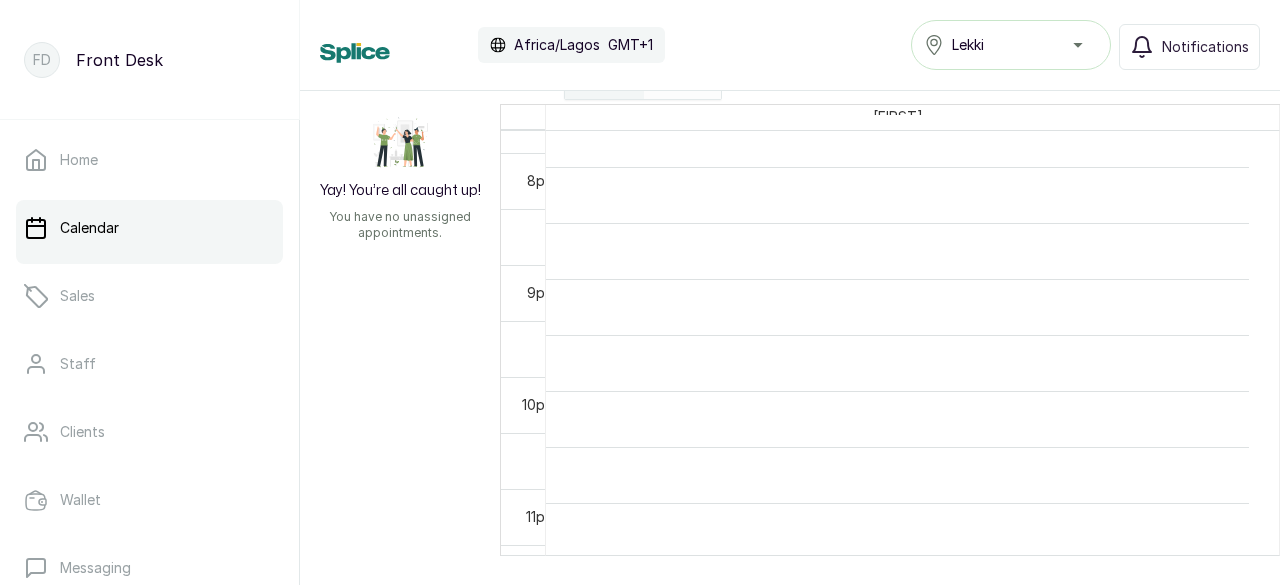 scroll, scrollTop: 117, scrollLeft: 0, axis: vertical 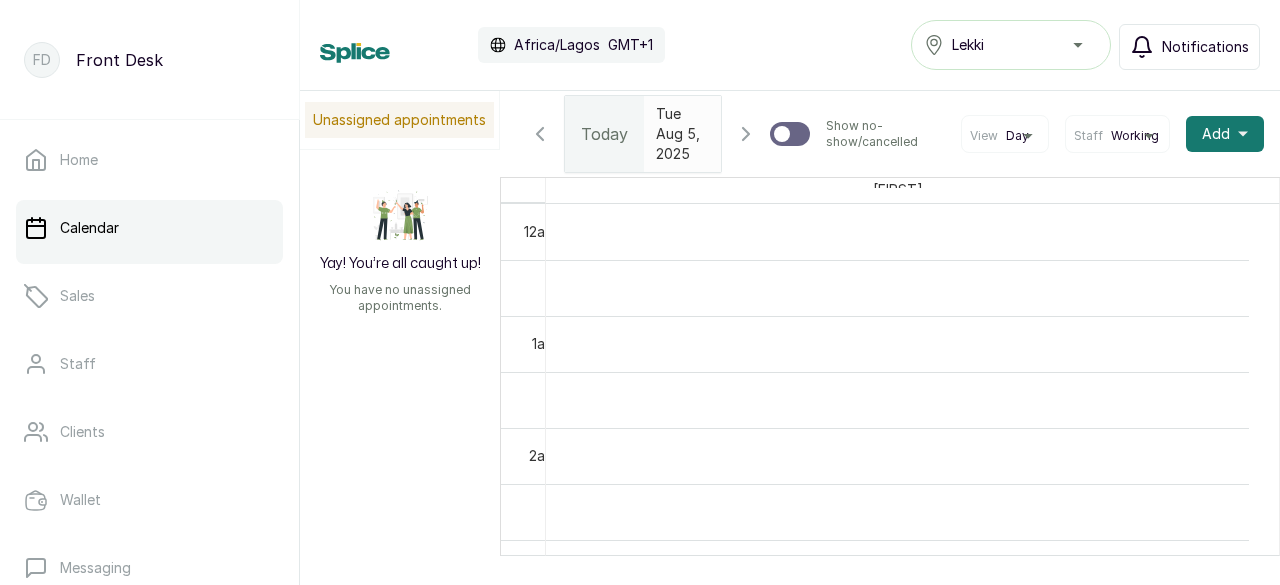 click on "Notifications" at bounding box center [1205, 47] 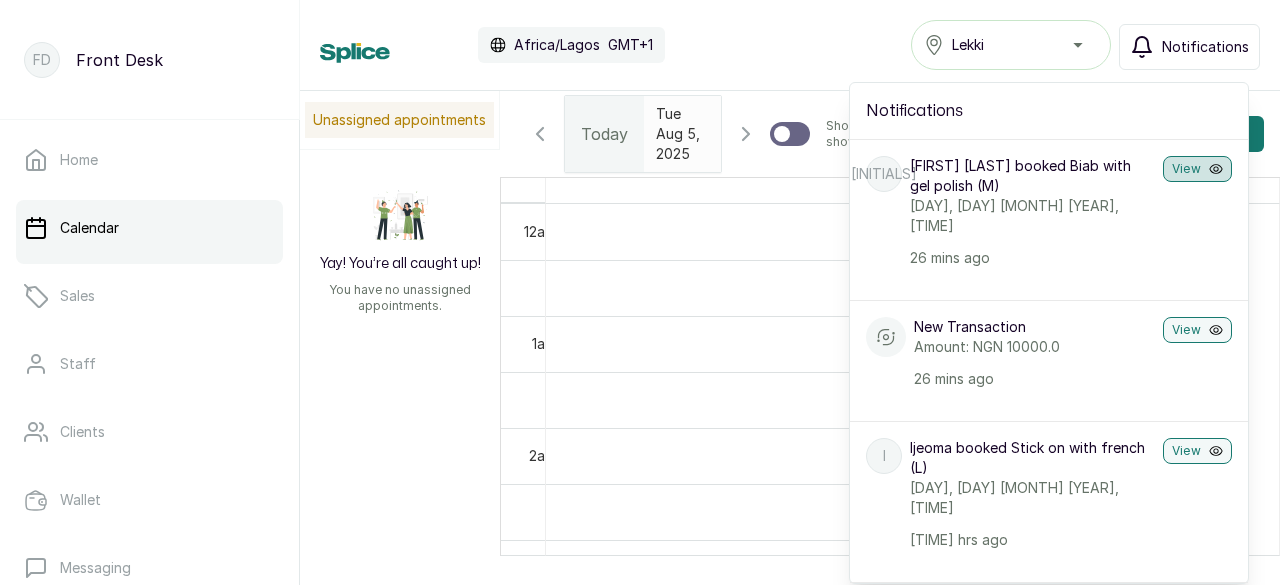 click on "View" at bounding box center [1197, 169] 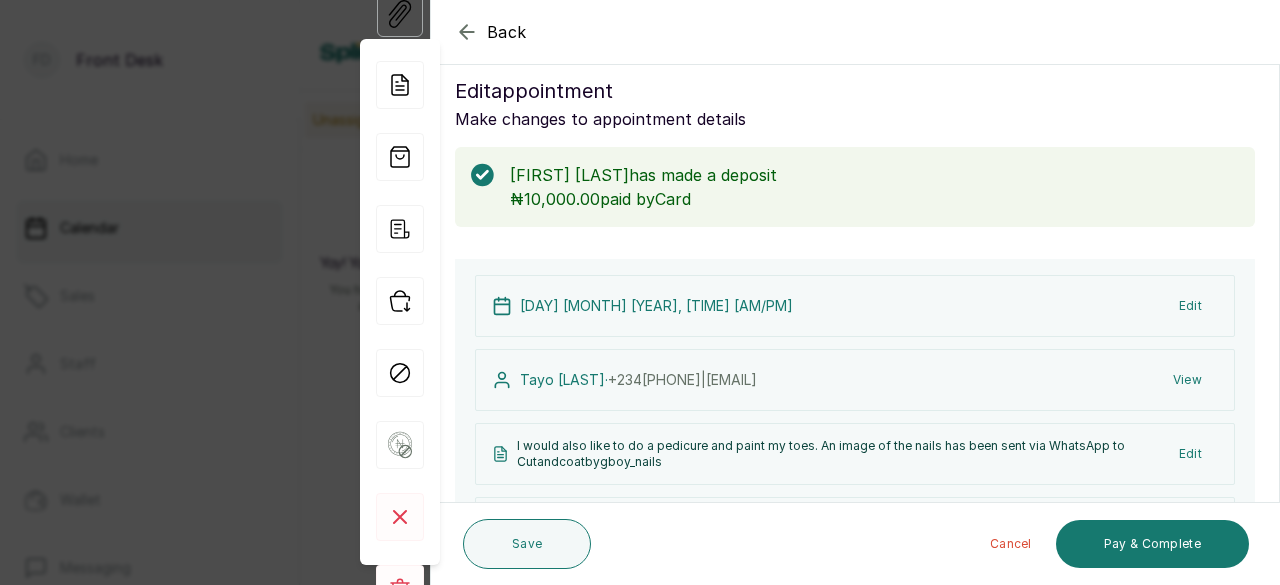 scroll, scrollTop: 0, scrollLeft: 0, axis: both 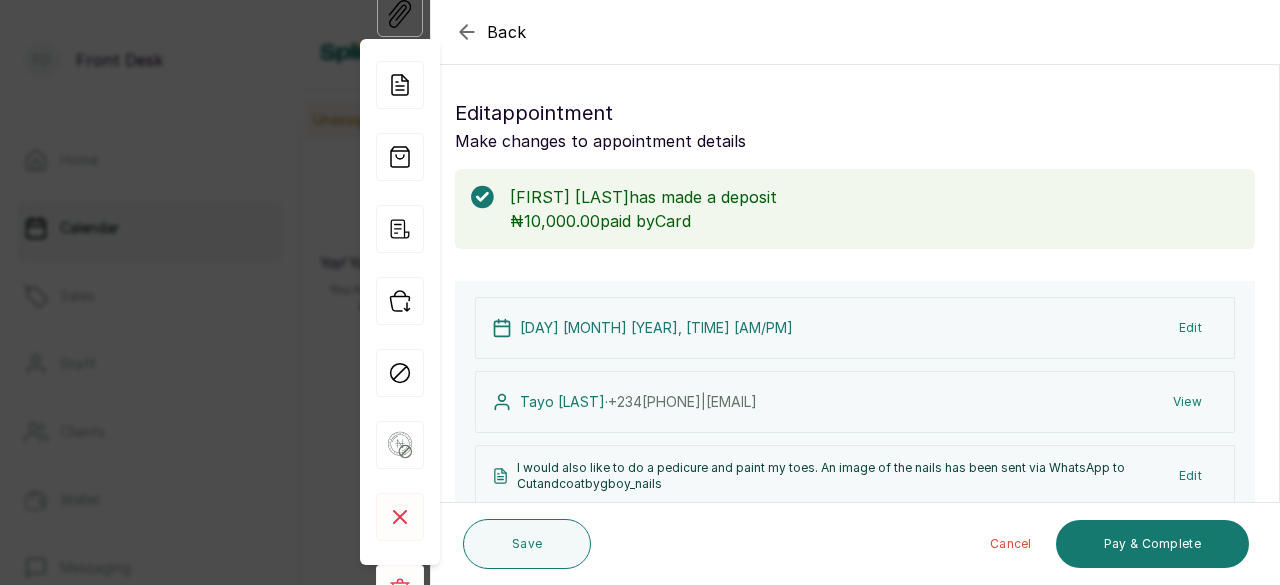 click 